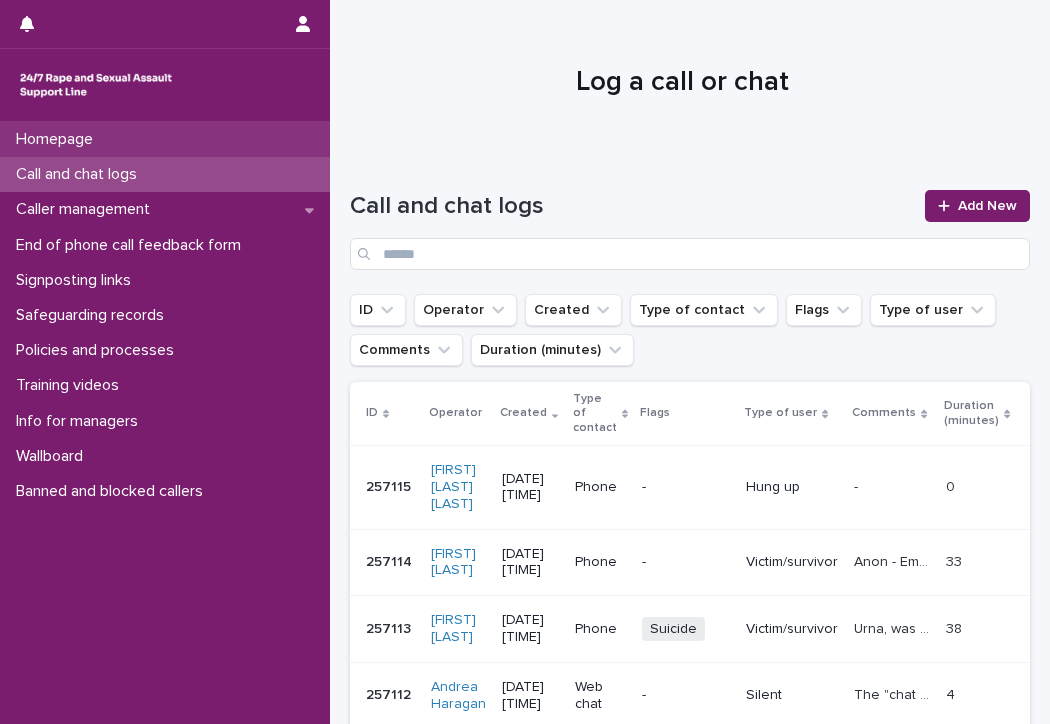 scroll, scrollTop: 0, scrollLeft: 0, axis: both 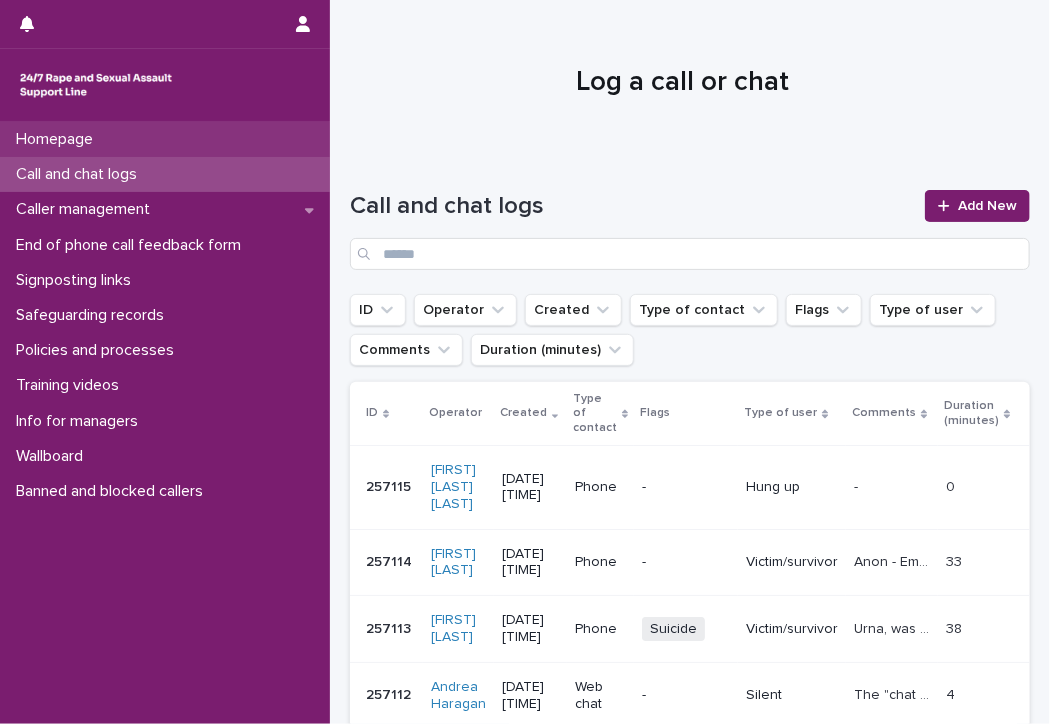 click on "Homepage" at bounding box center (58, 139) 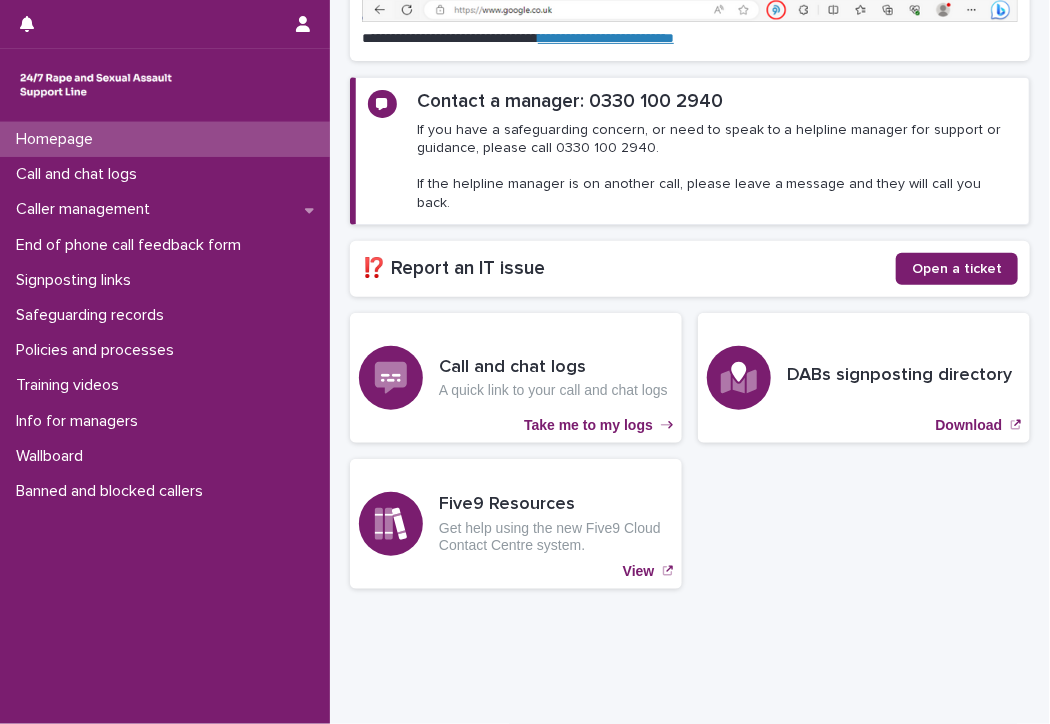 scroll, scrollTop: 289, scrollLeft: 0, axis: vertical 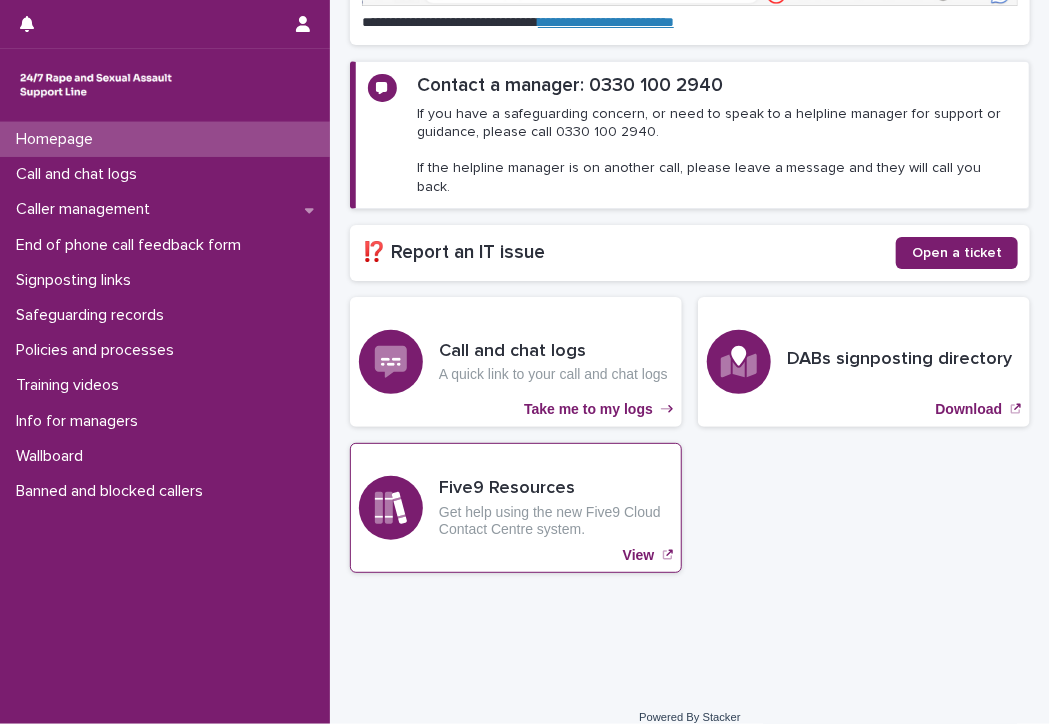 click on "View" at bounding box center [639, 555] 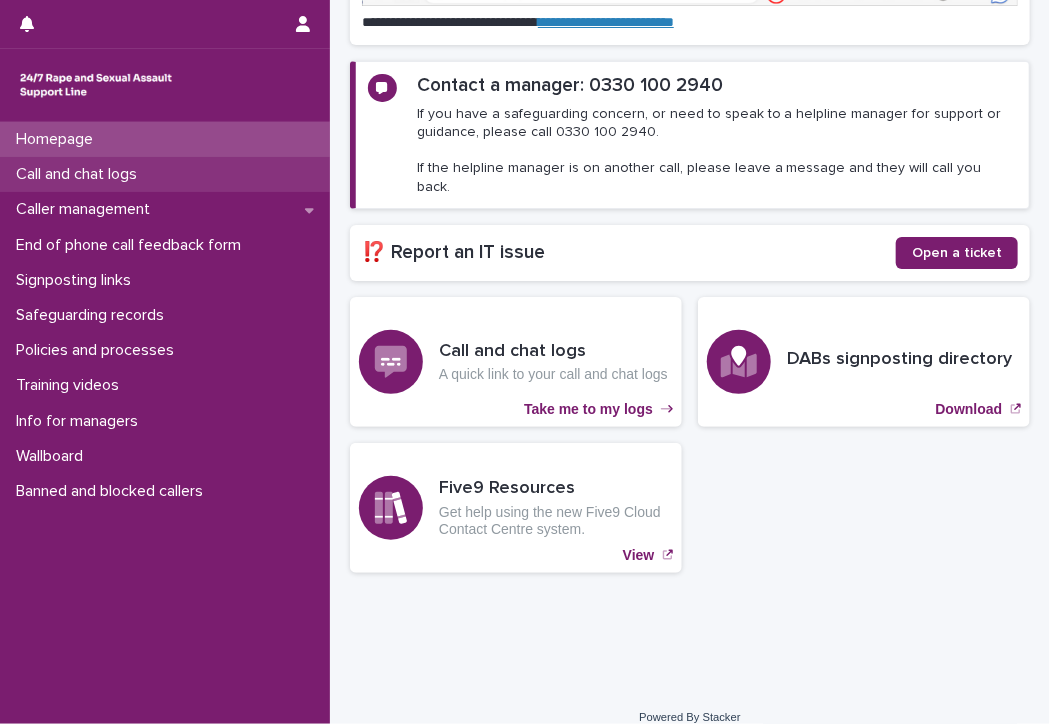 click on "Call and chat logs" at bounding box center [80, 174] 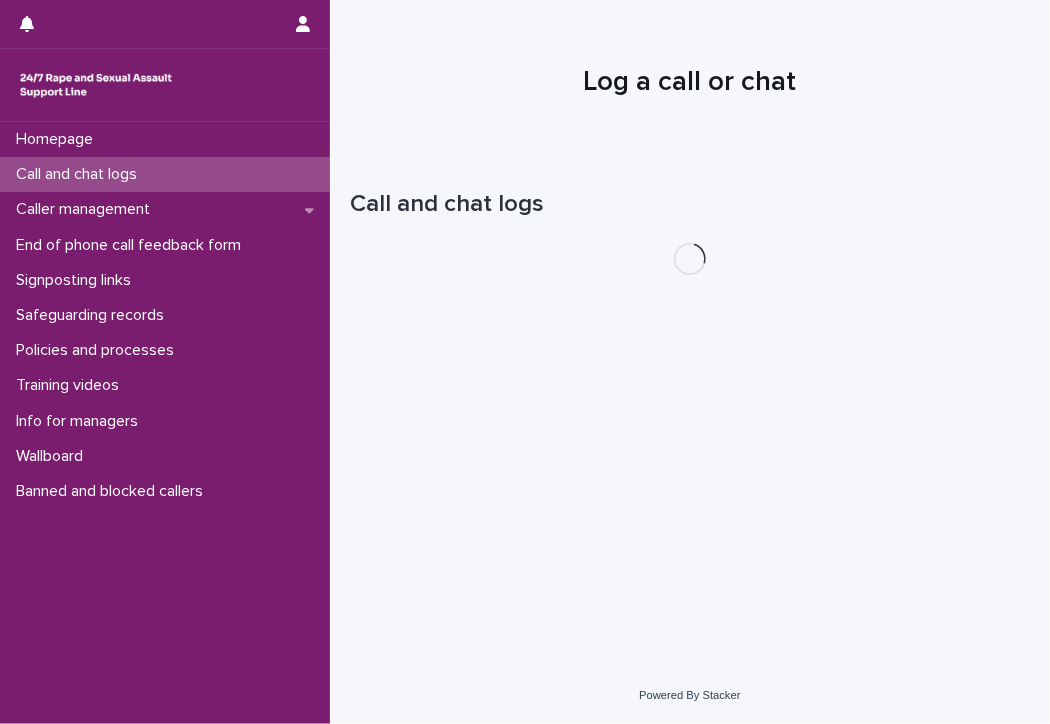 scroll, scrollTop: 0, scrollLeft: 0, axis: both 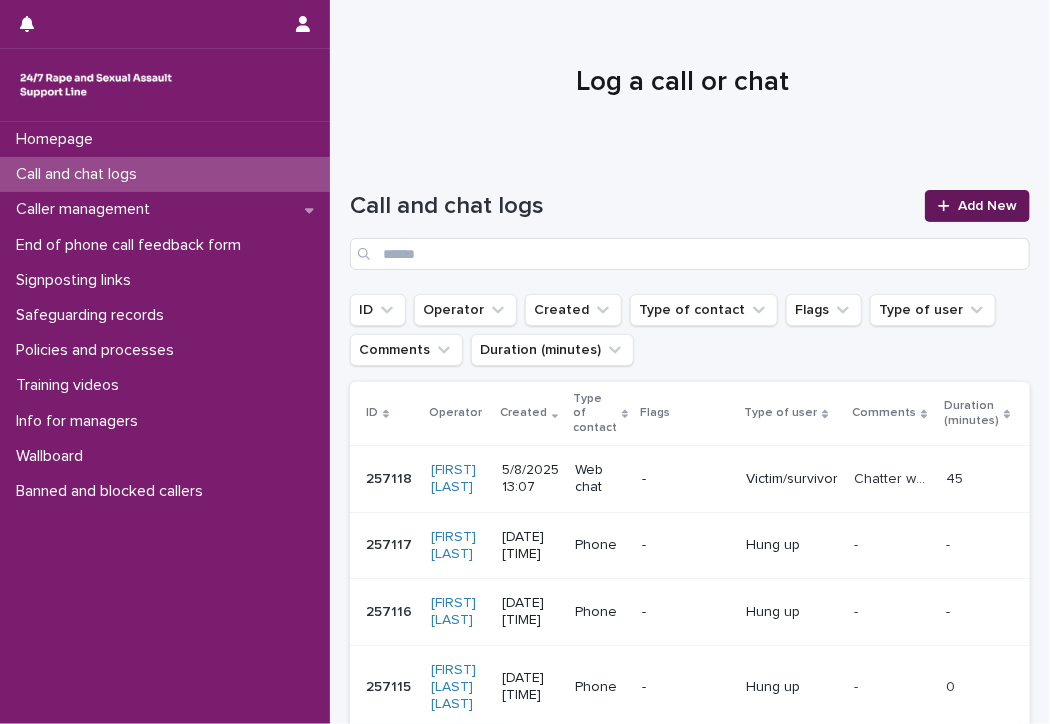 click on "Add New" at bounding box center [987, 206] 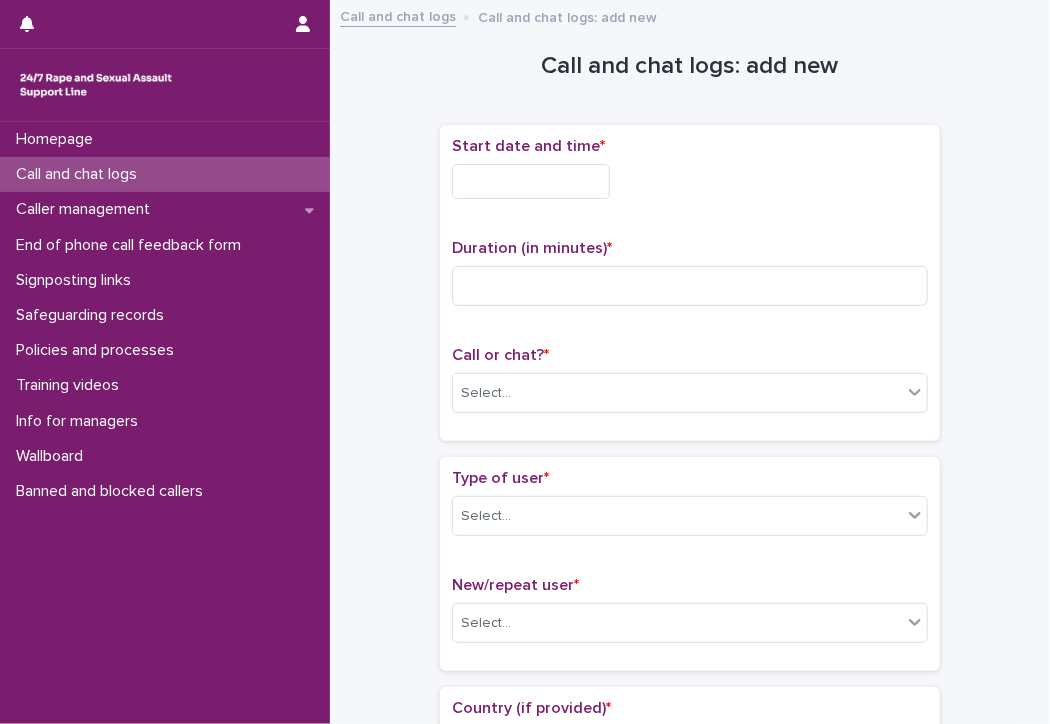 click at bounding box center (531, 181) 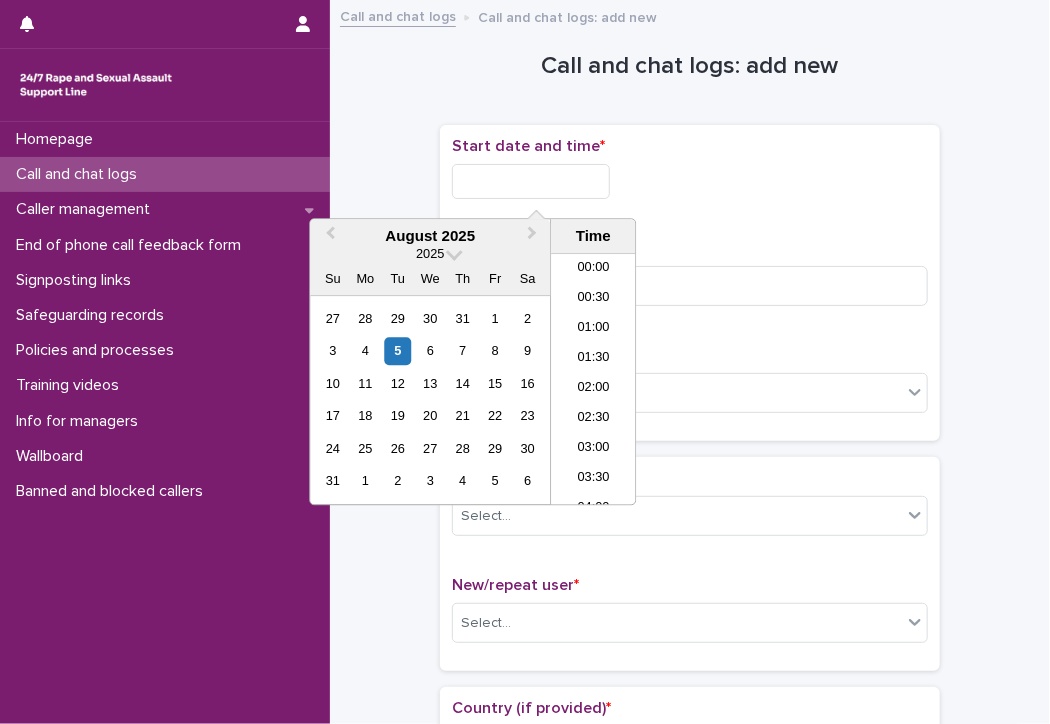 scroll, scrollTop: 670, scrollLeft: 0, axis: vertical 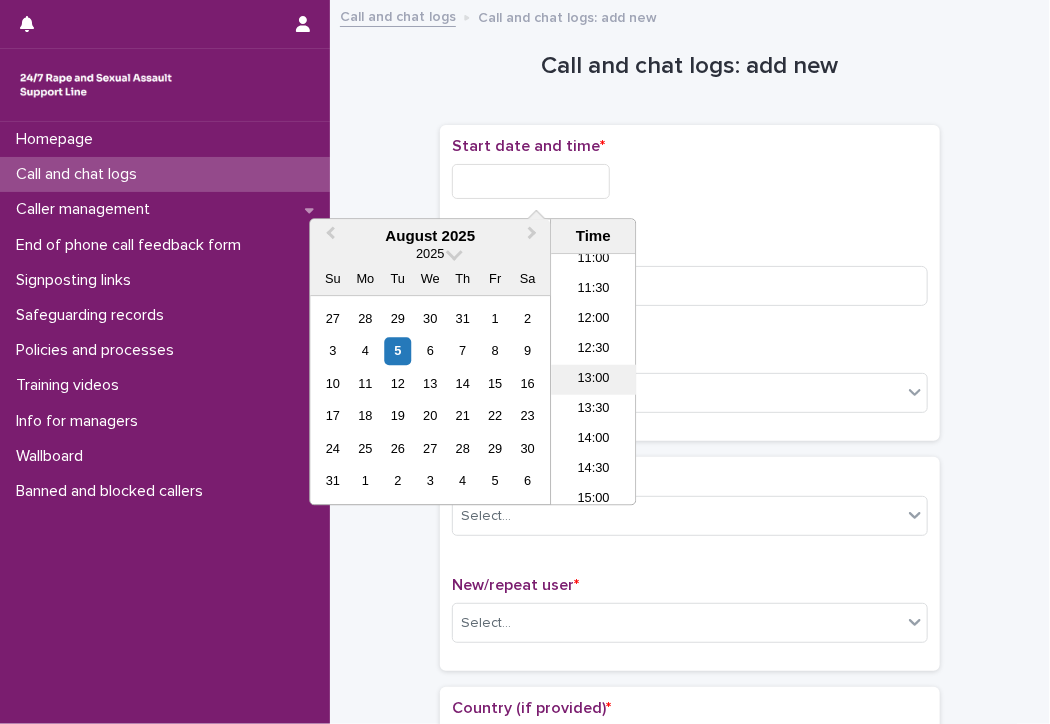 click on "13:00" at bounding box center (593, 380) 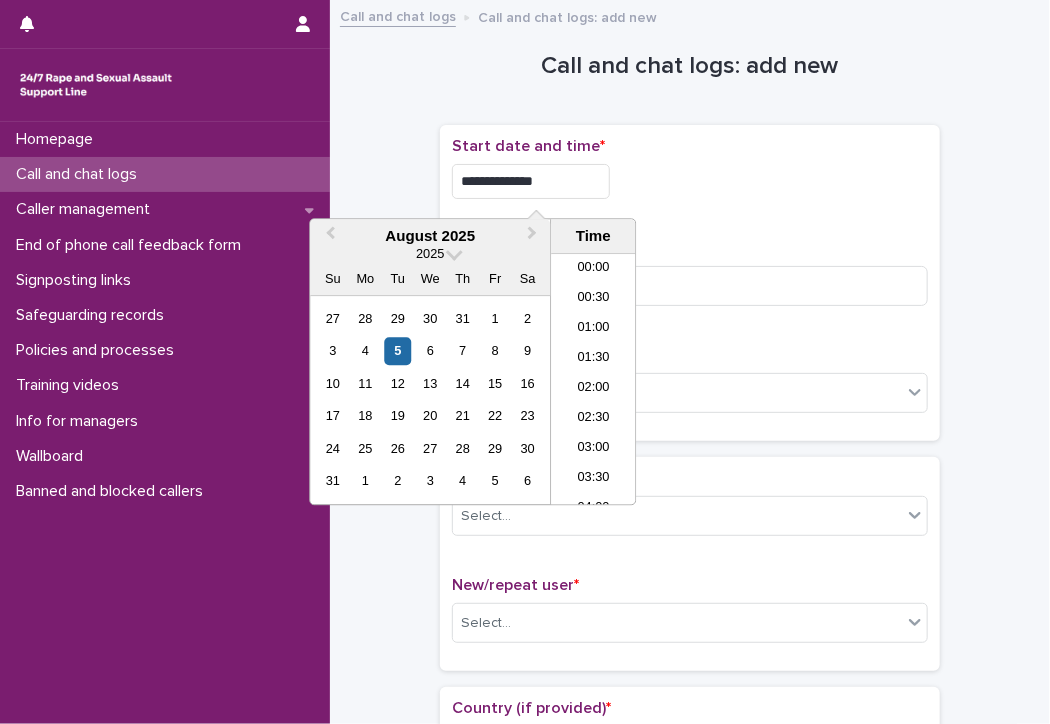 click on "**********" at bounding box center (531, 181) 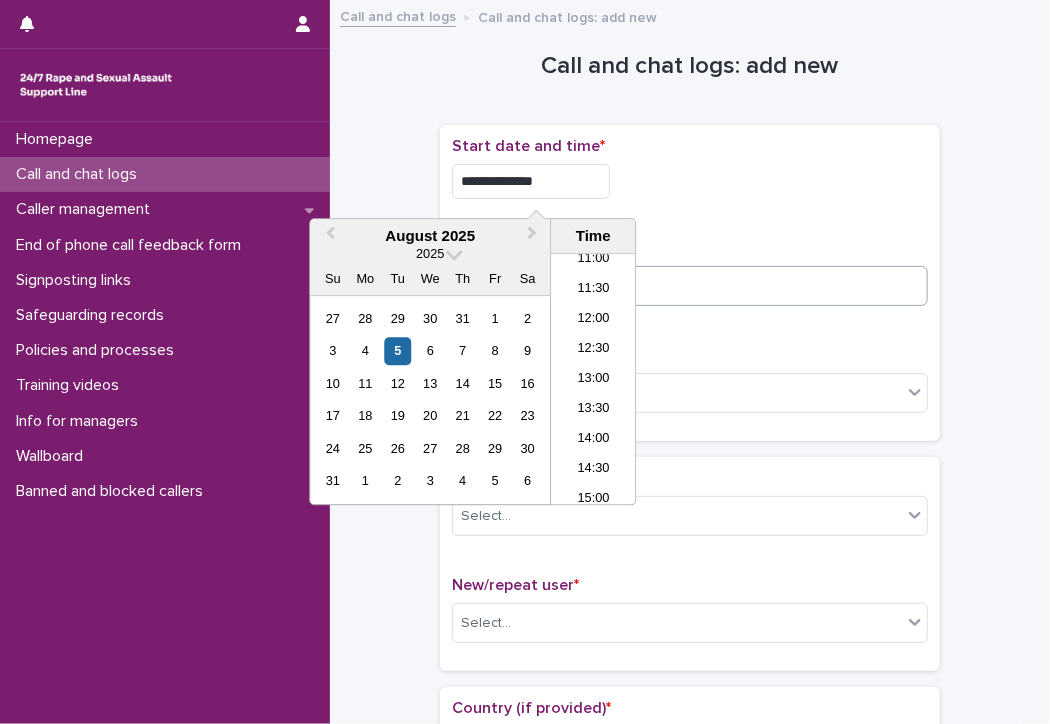 type on "**********" 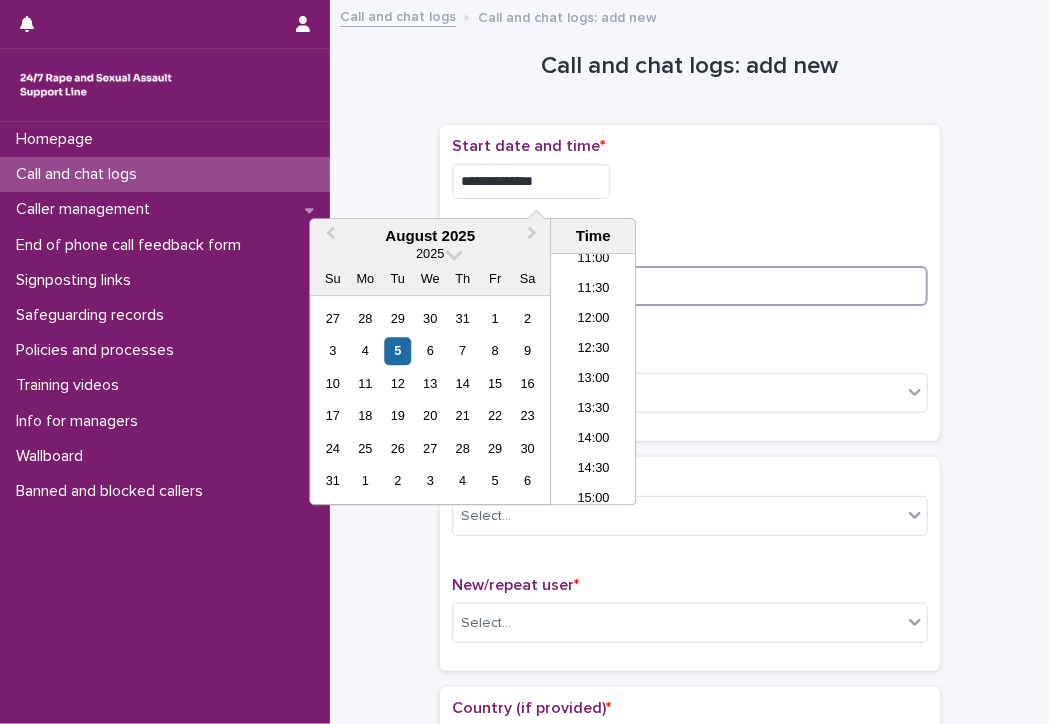 click at bounding box center [690, 286] 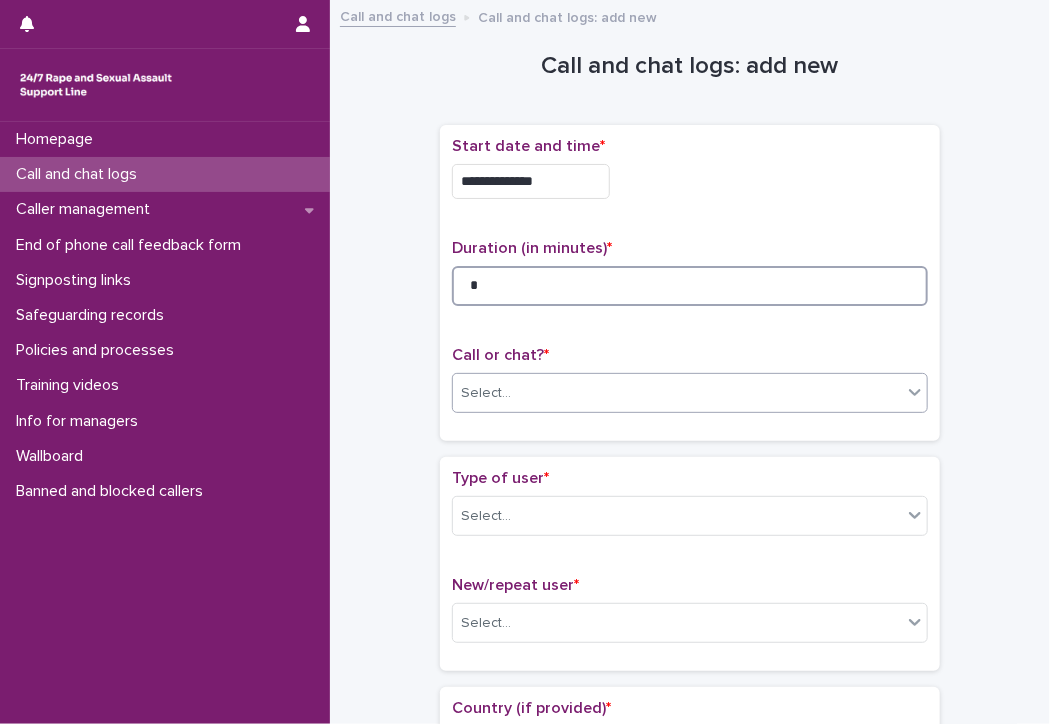 type on "*" 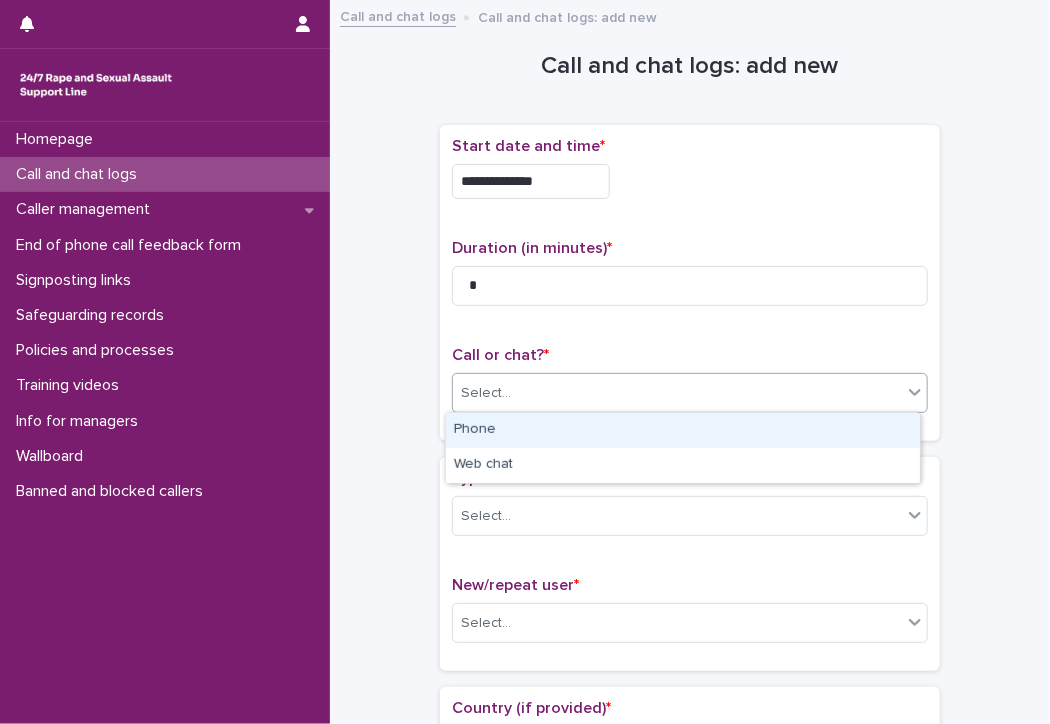click on "Select..." at bounding box center [677, 393] 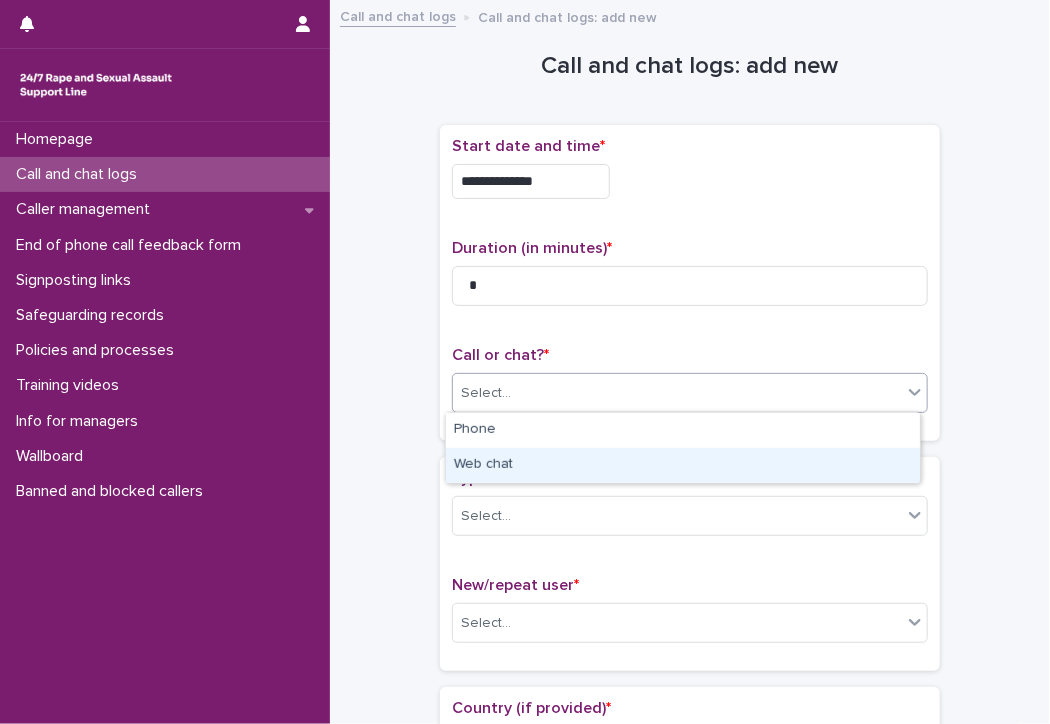 click on "Web chat" at bounding box center (683, 465) 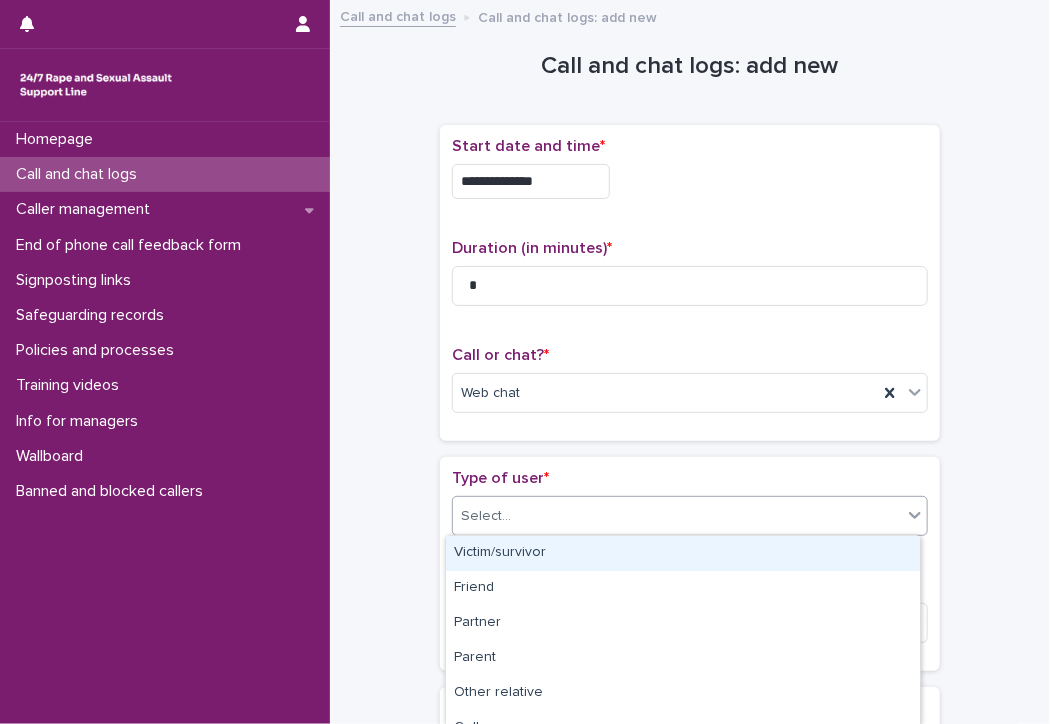 click on "Select..." at bounding box center [677, 516] 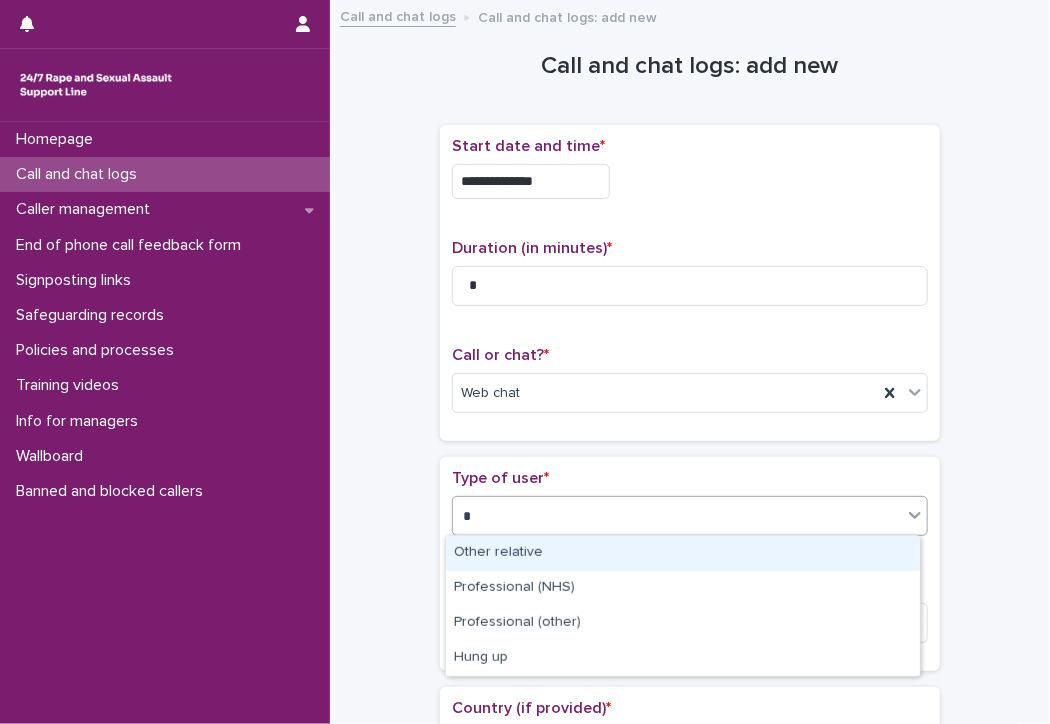 type on "**" 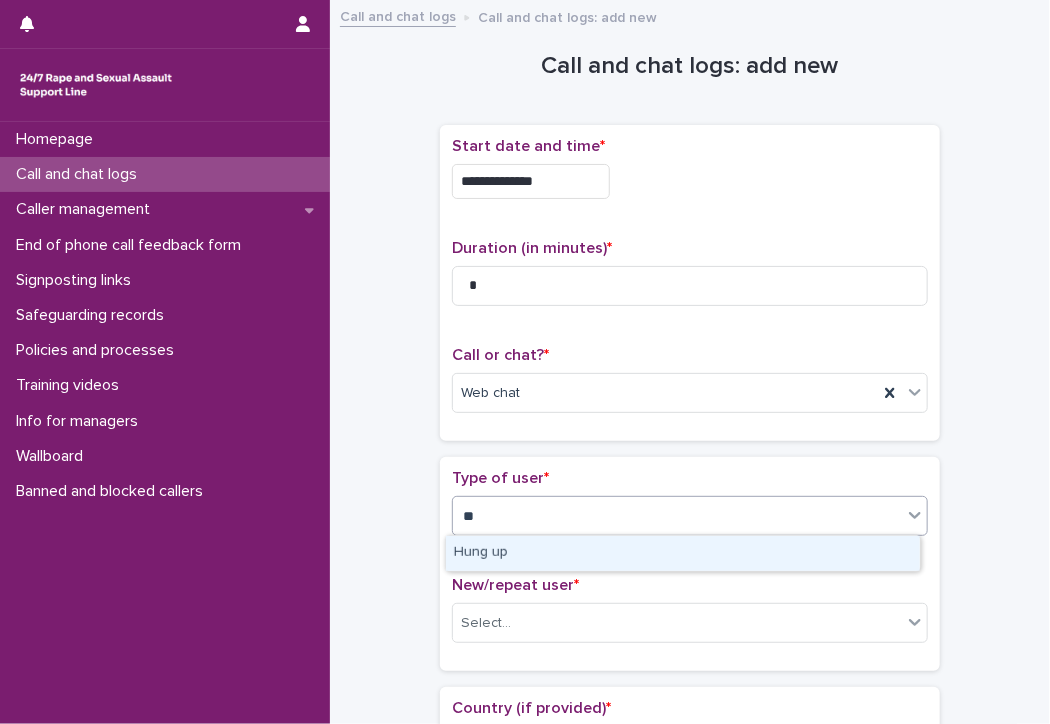 click on "Hung up" at bounding box center (683, 553) 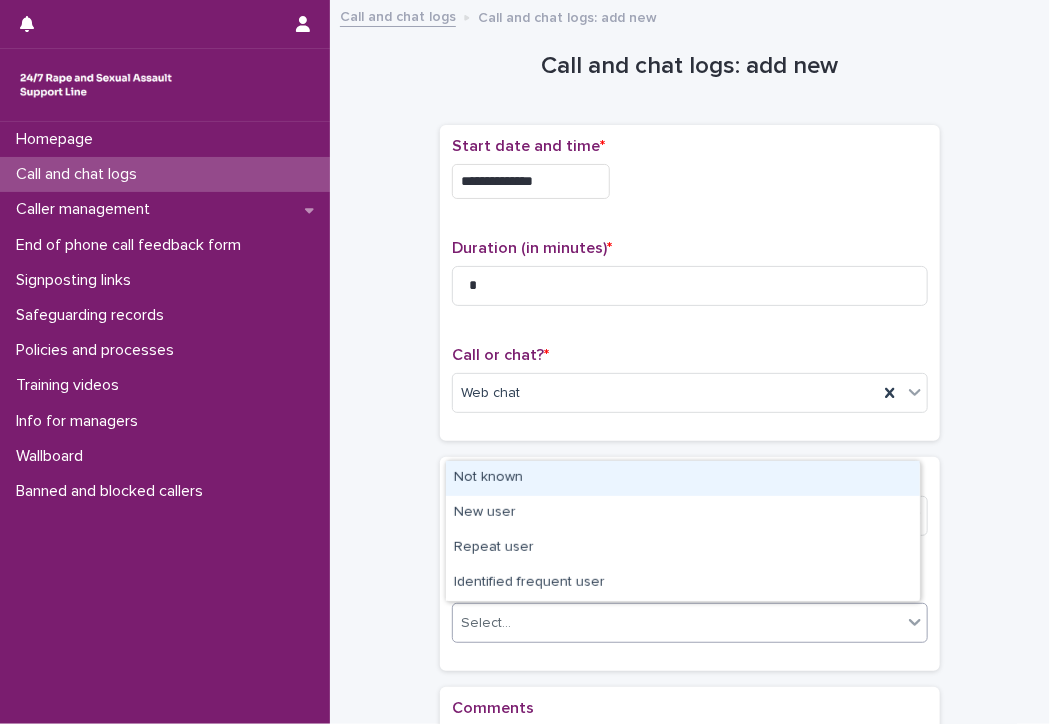 click on "Select..." at bounding box center (677, 623) 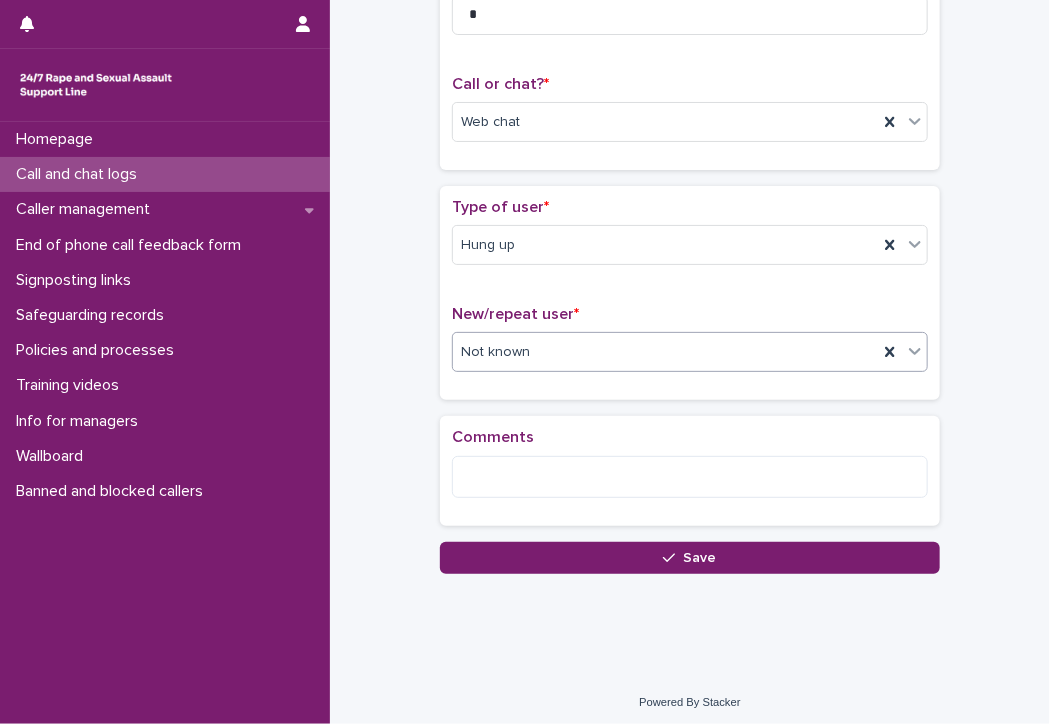 scroll, scrollTop: 276, scrollLeft: 0, axis: vertical 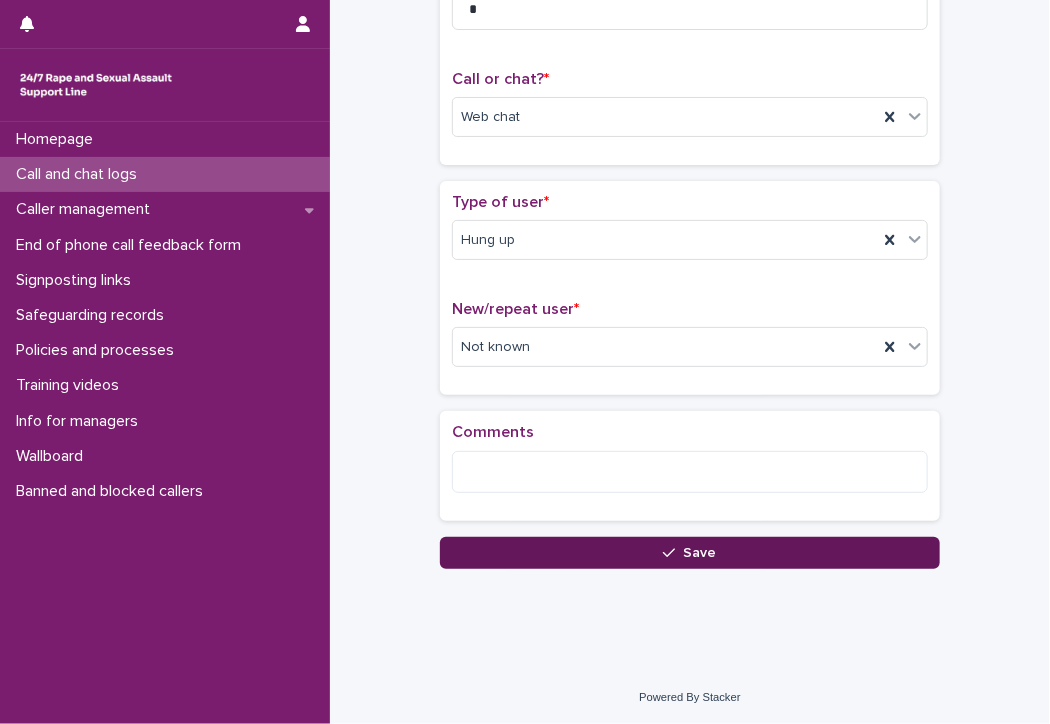 click on "Save" at bounding box center (690, 553) 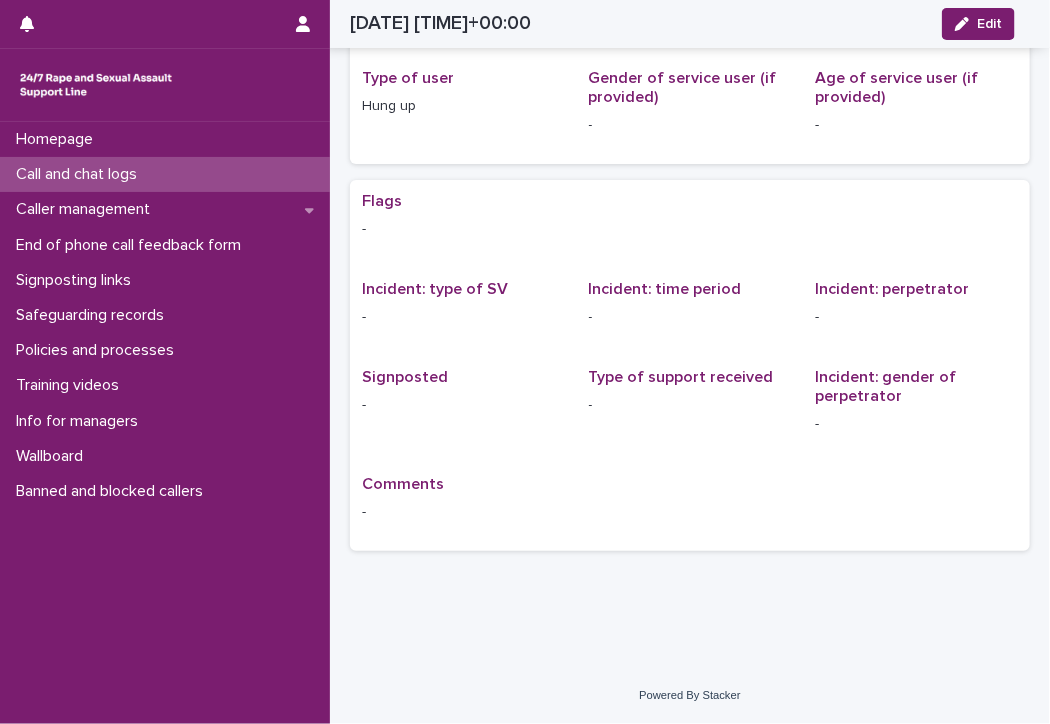 scroll, scrollTop: 0, scrollLeft: 0, axis: both 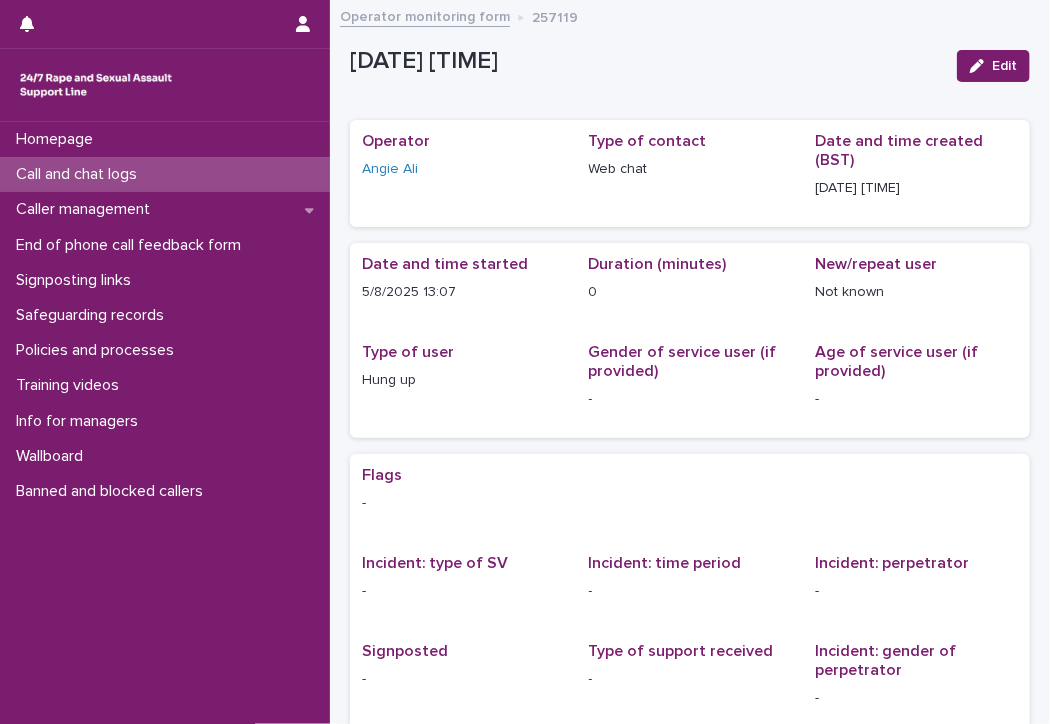 click on "Call and chat logs" at bounding box center [80, 174] 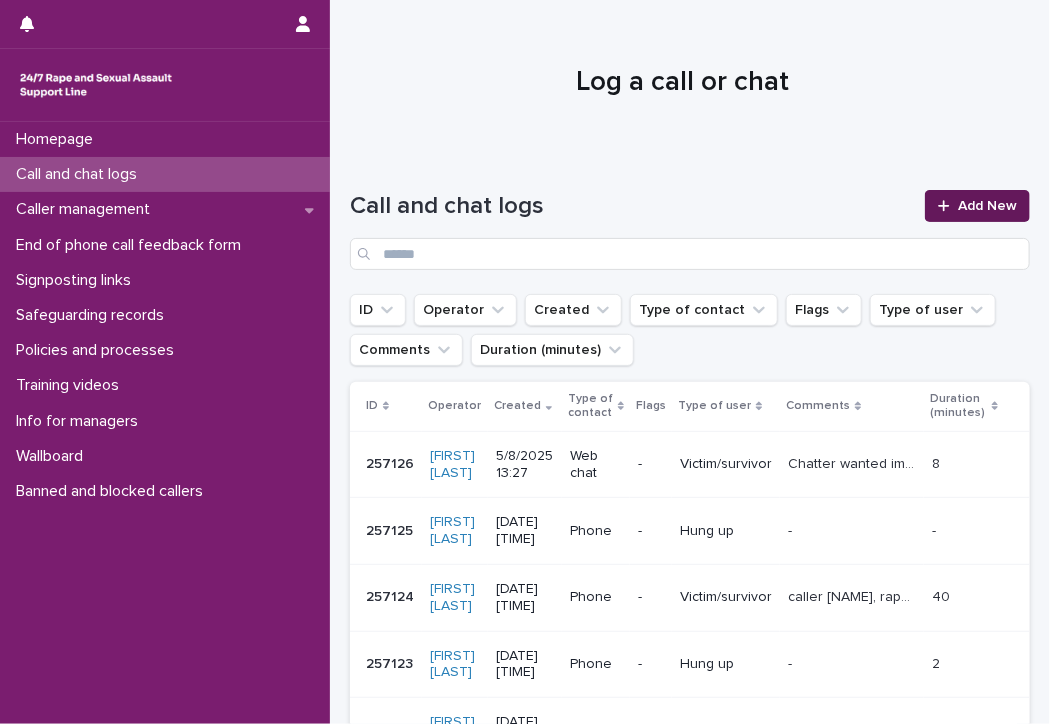 click 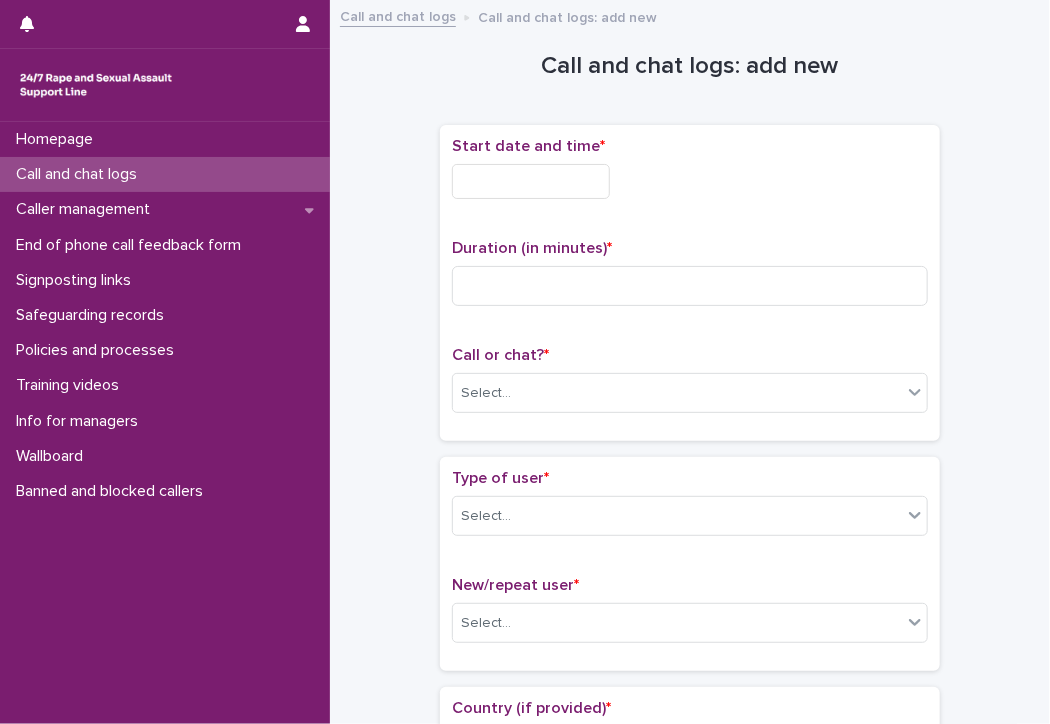 click at bounding box center (531, 181) 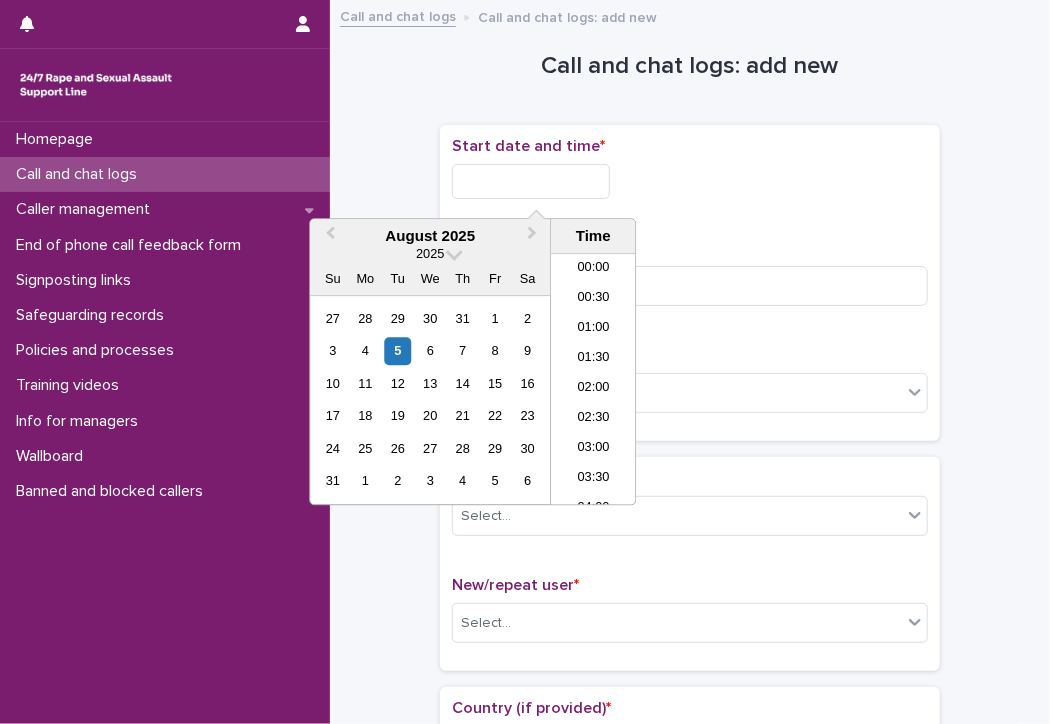 scroll, scrollTop: 670, scrollLeft: 0, axis: vertical 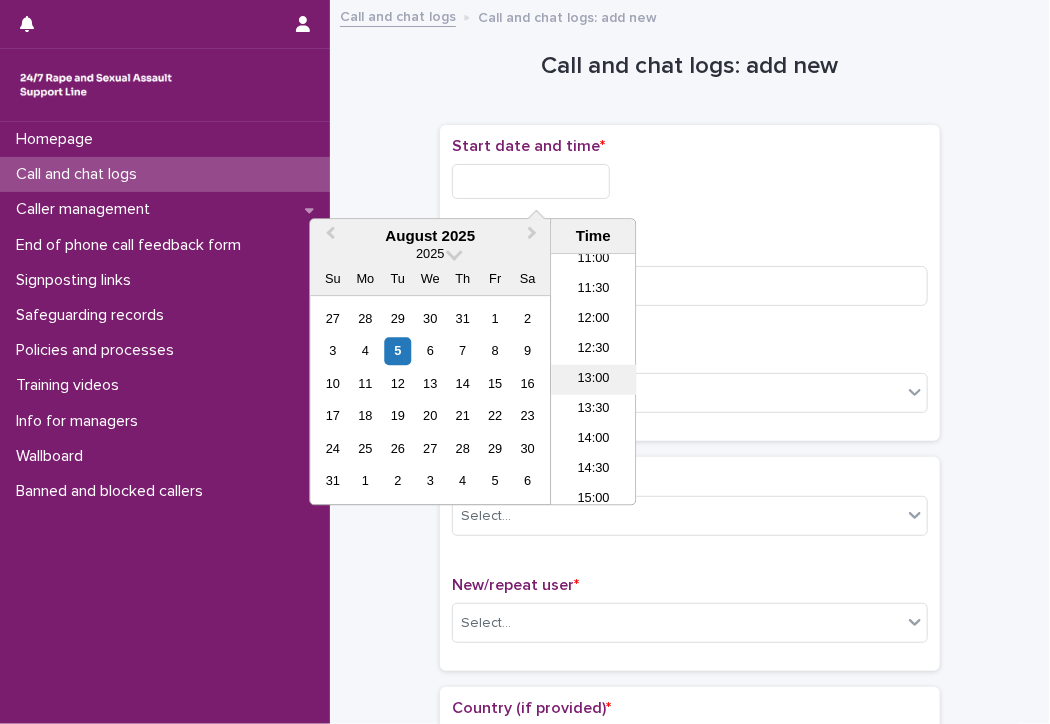 click on "13:00" at bounding box center (593, 380) 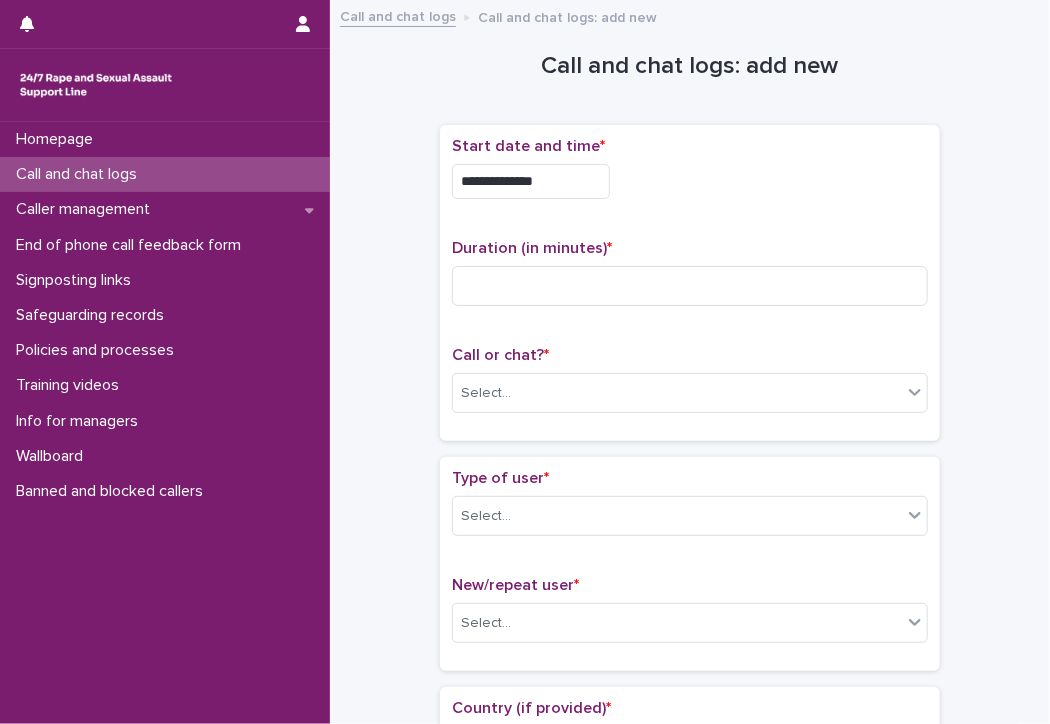 click on "**********" at bounding box center (531, 181) 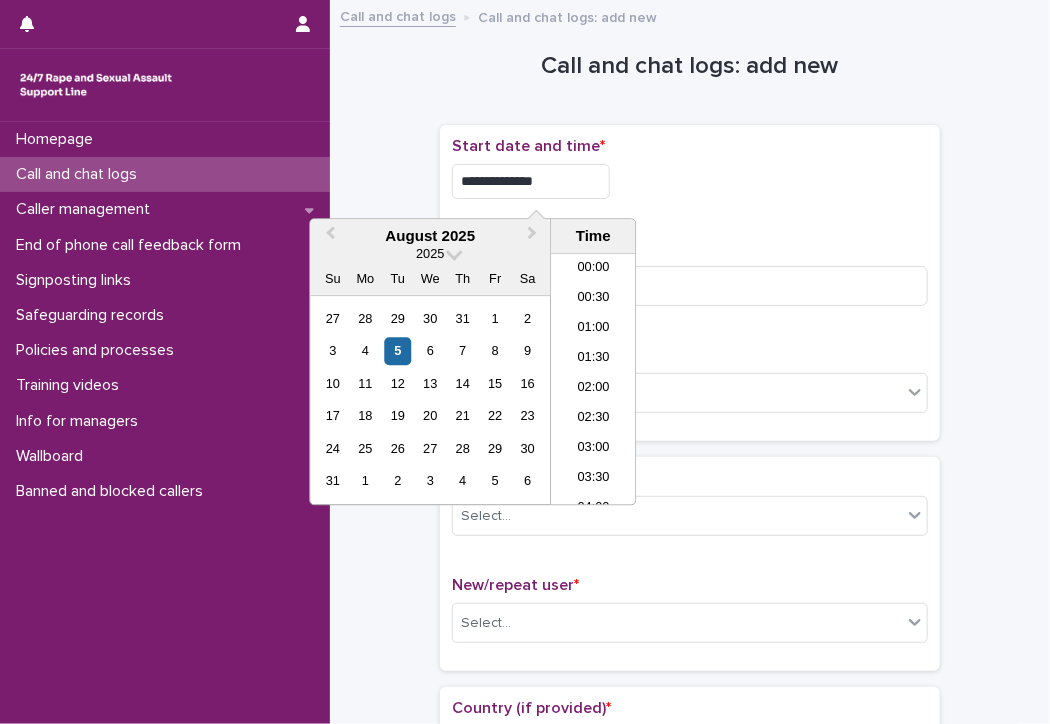 scroll, scrollTop: 670, scrollLeft: 0, axis: vertical 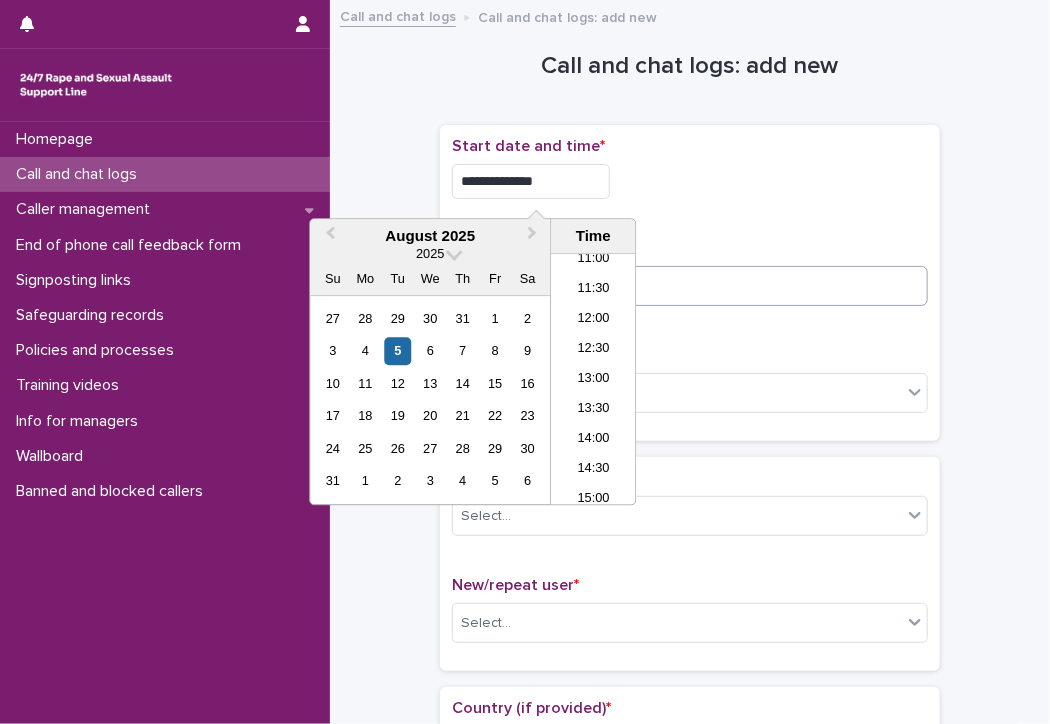 type on "**********" 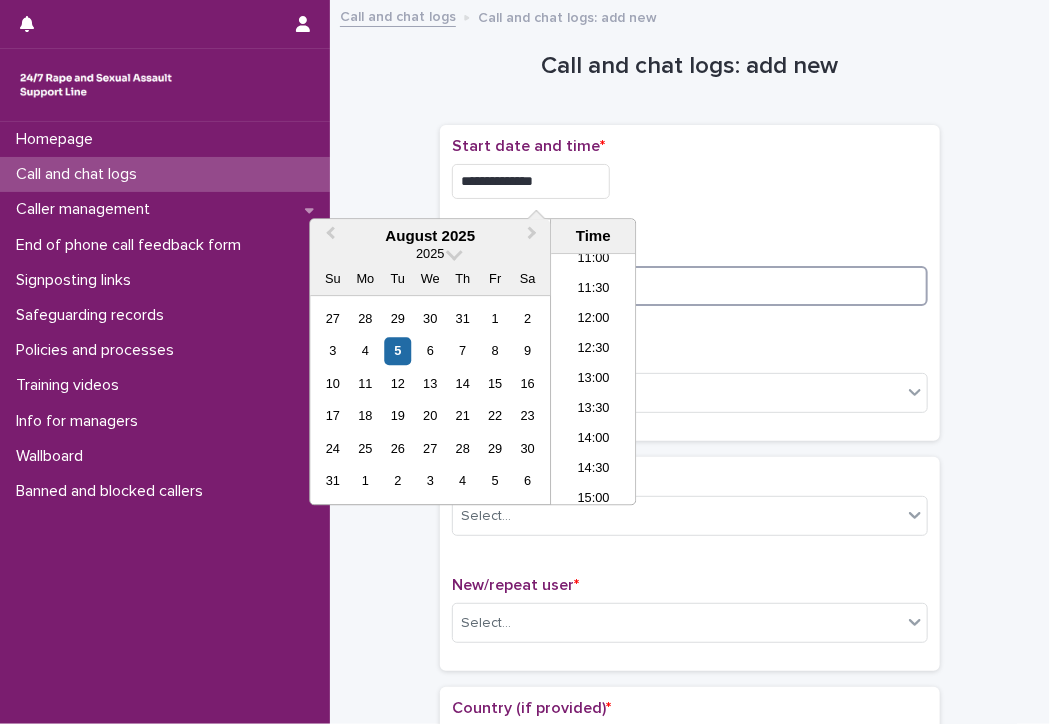 click at bounding box center (690, 286) 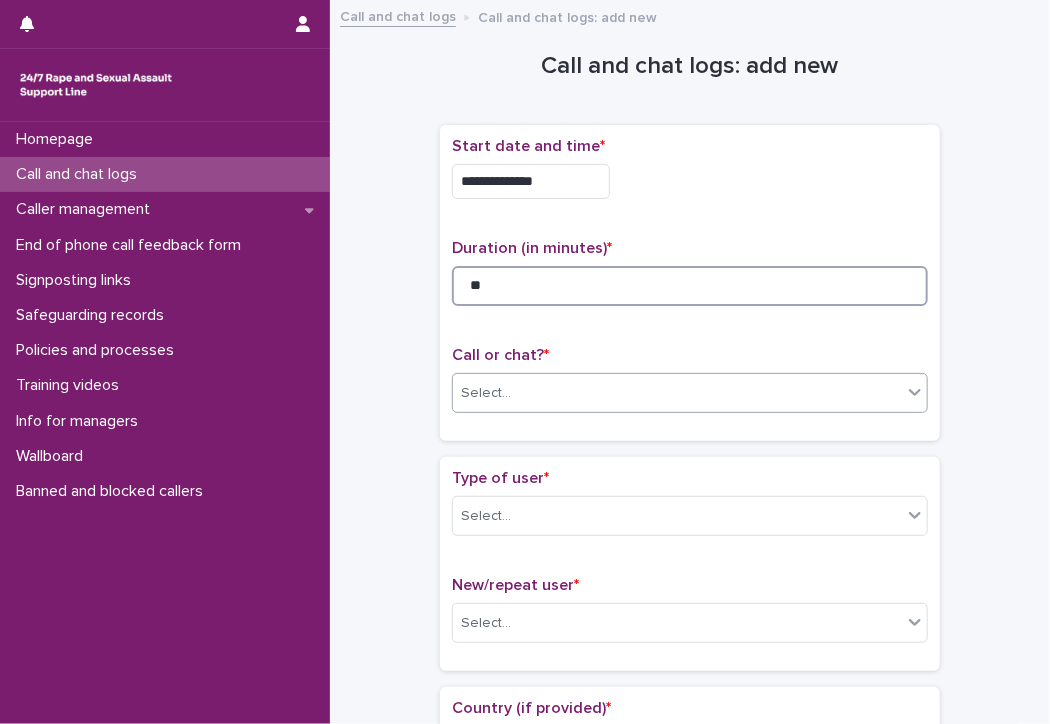 type on "**" 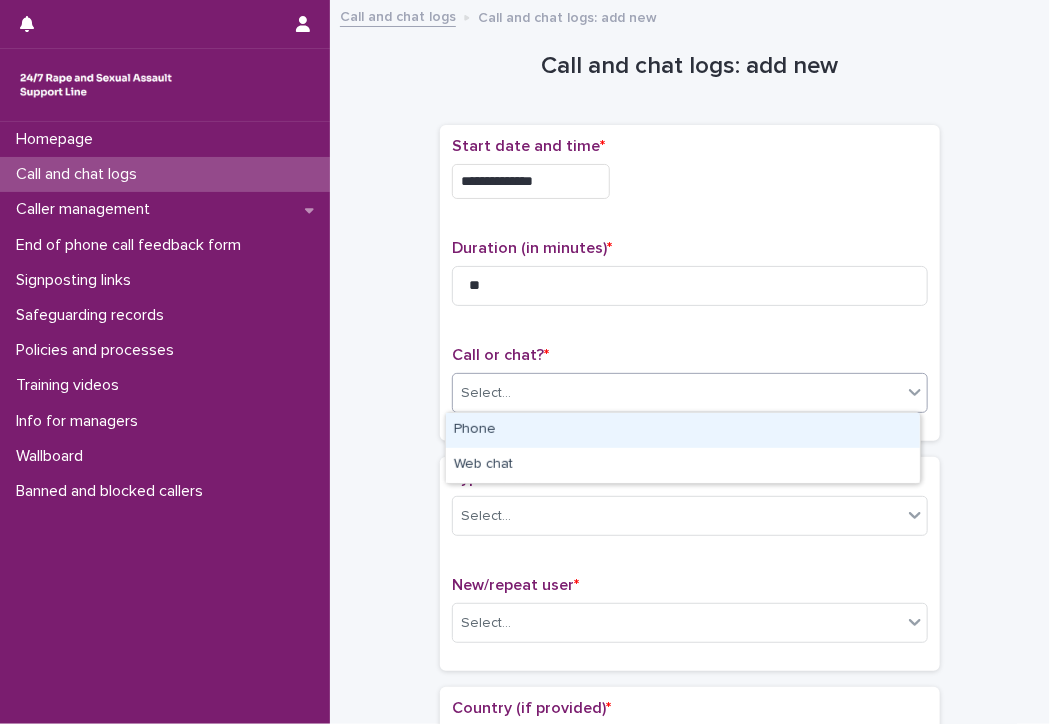 click on "Select..." at bounding box center [677, 393] 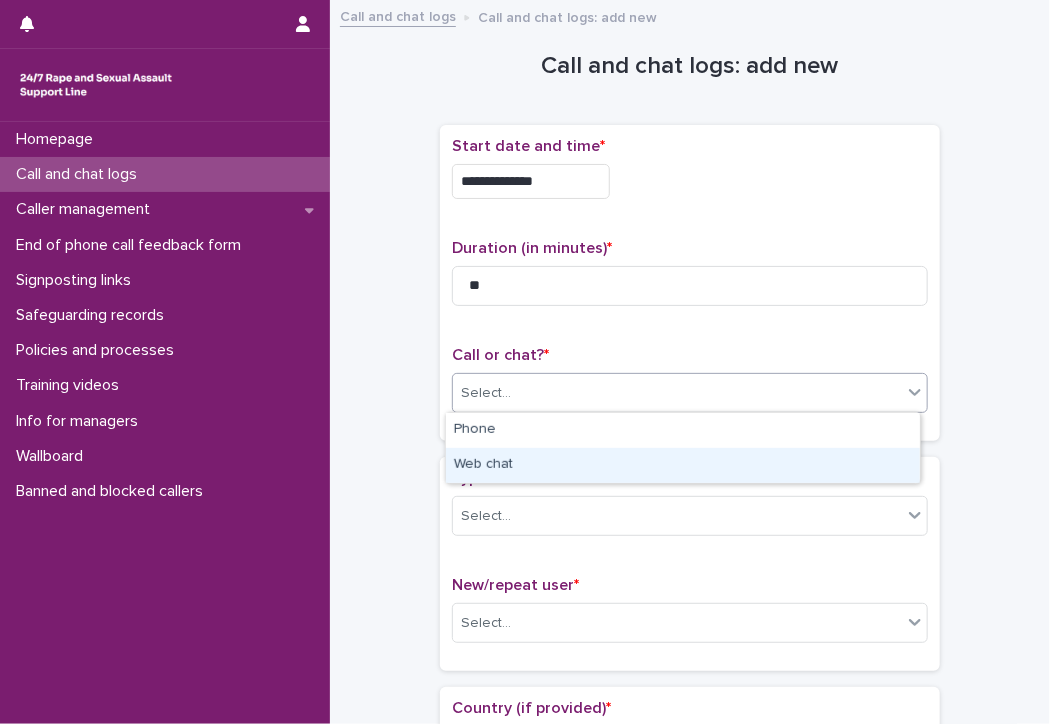 click on "Web chat" at bounding box center (683, 465) 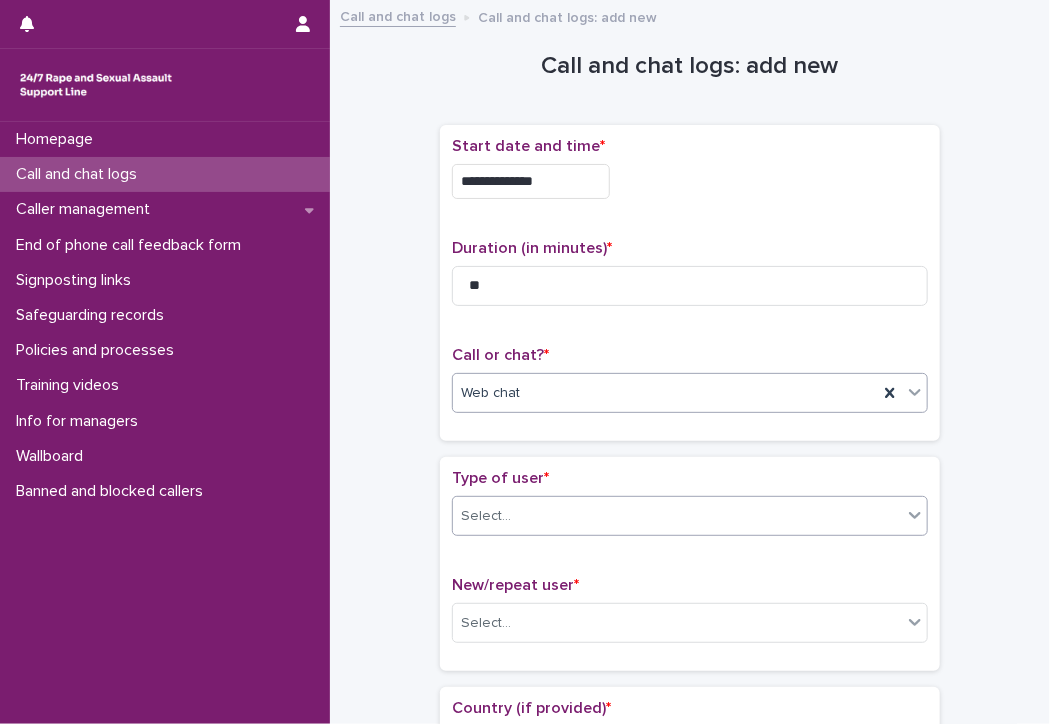 click on "Select..." at bounding box center [486, 516] 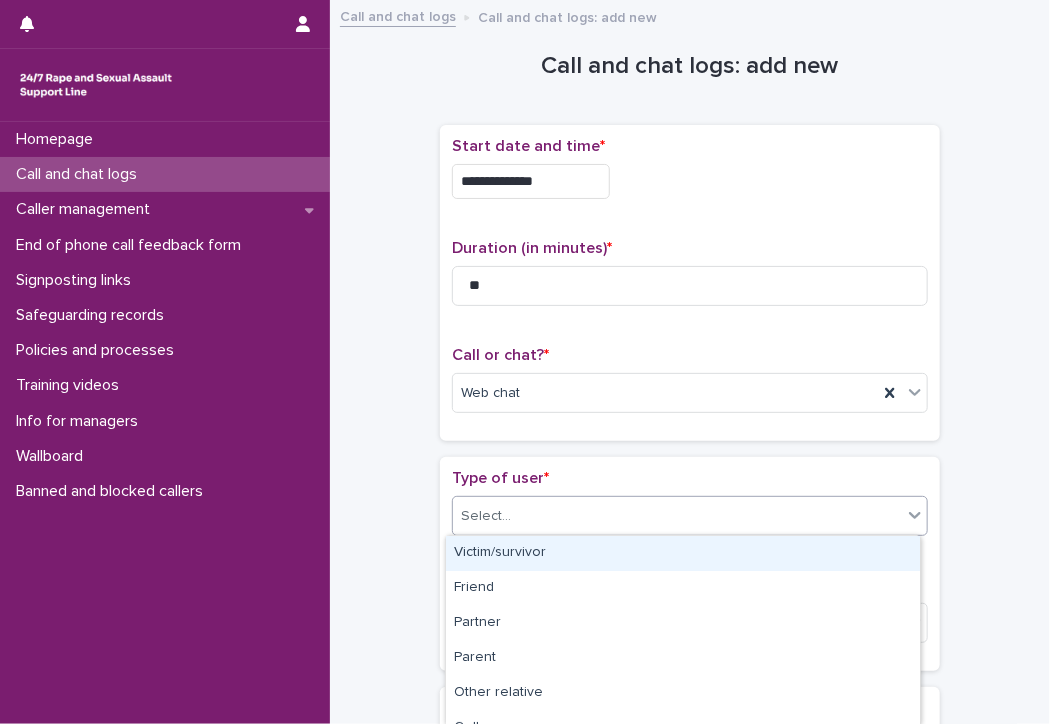 click on "Victim/survivor" at bounding box center [683, 553] 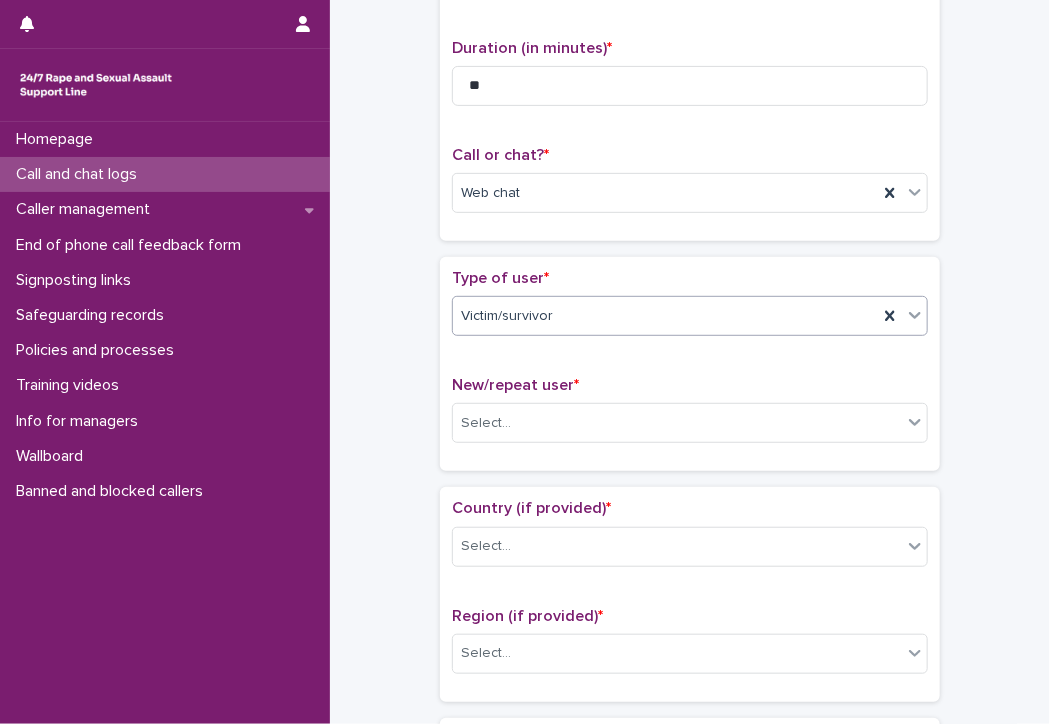 scroll, scrollTop: 300, scrollLeft: 0, axis: vertical 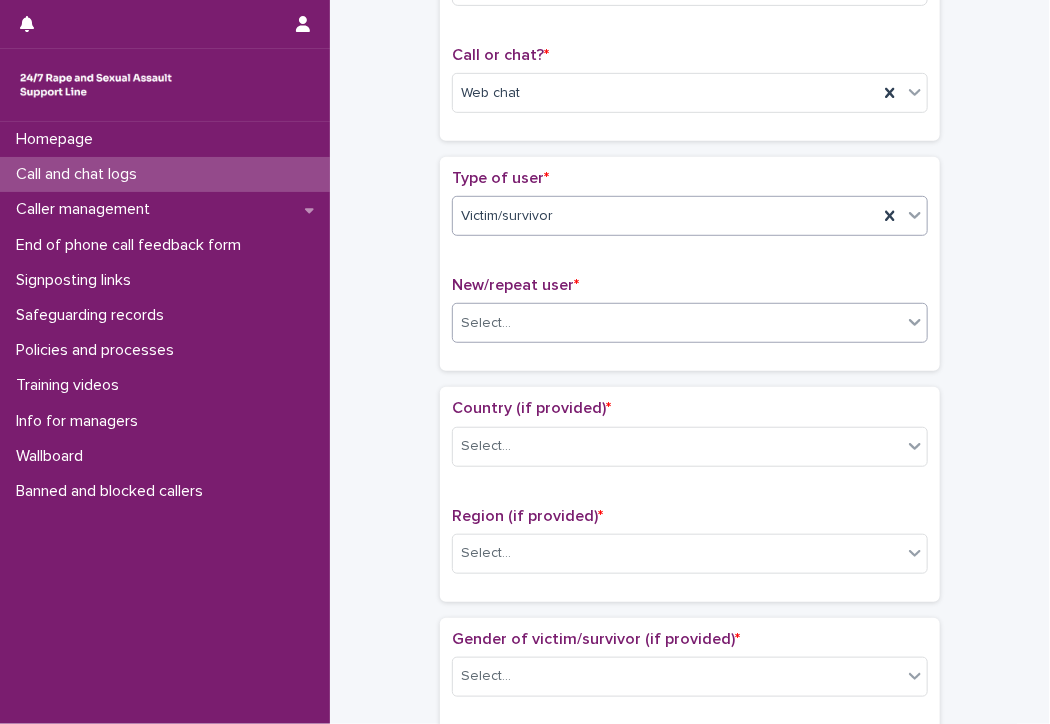 click on "Select..." at bounding box center [677, 323] 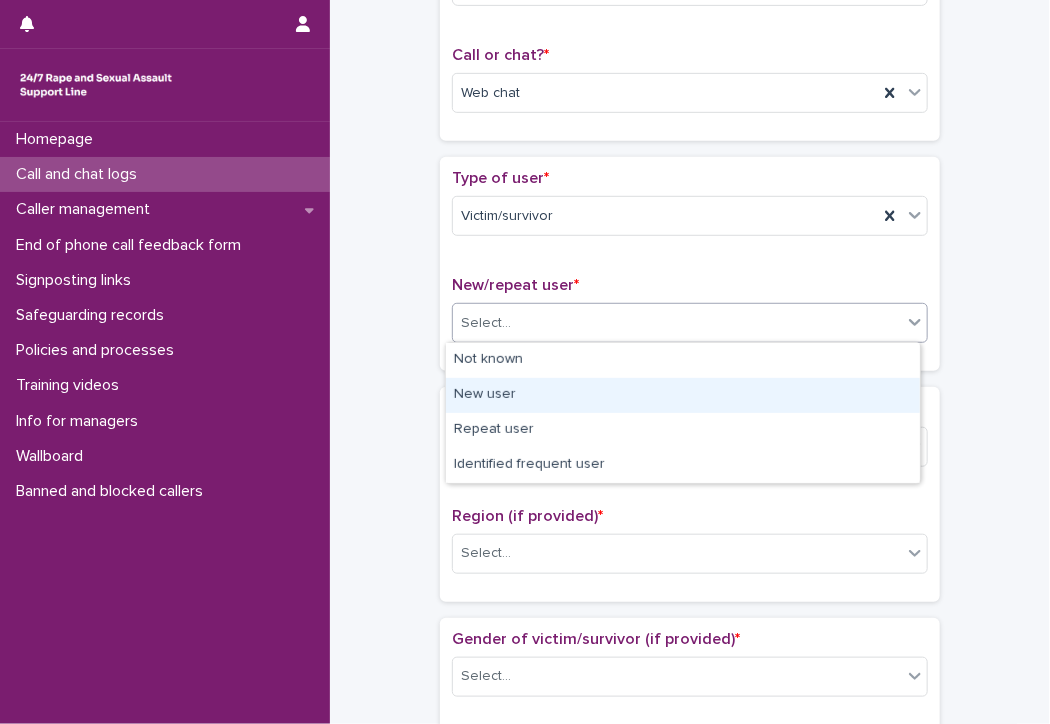 click on "New user" at bounding box center (683, 395) 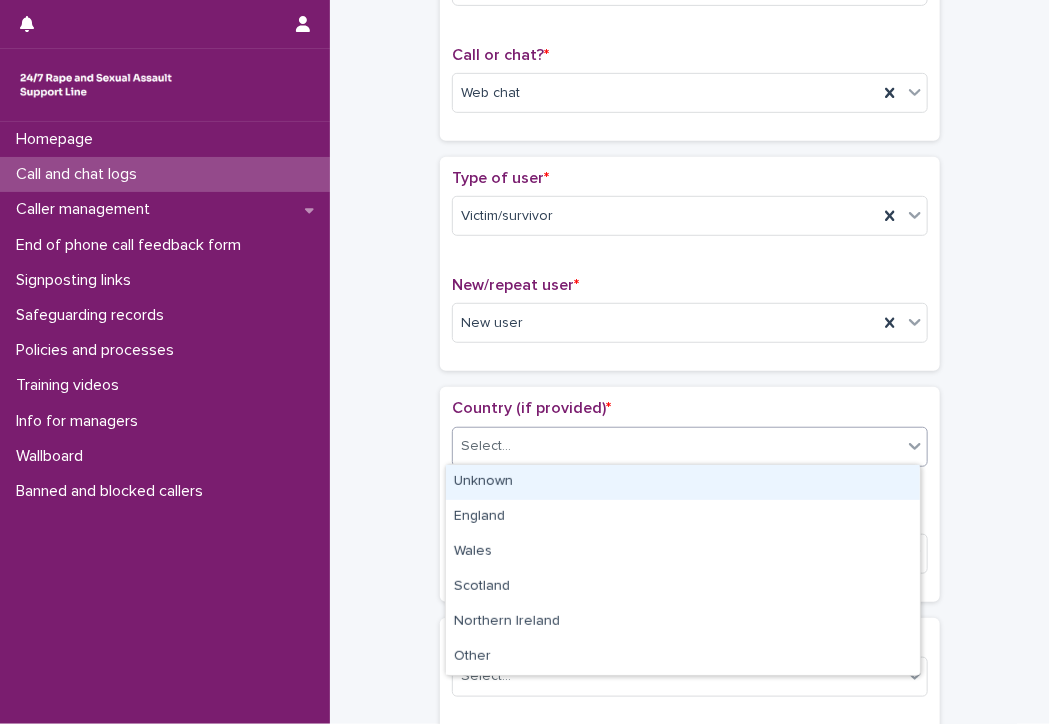 click on "Select..." at bounding box center [677, 446] 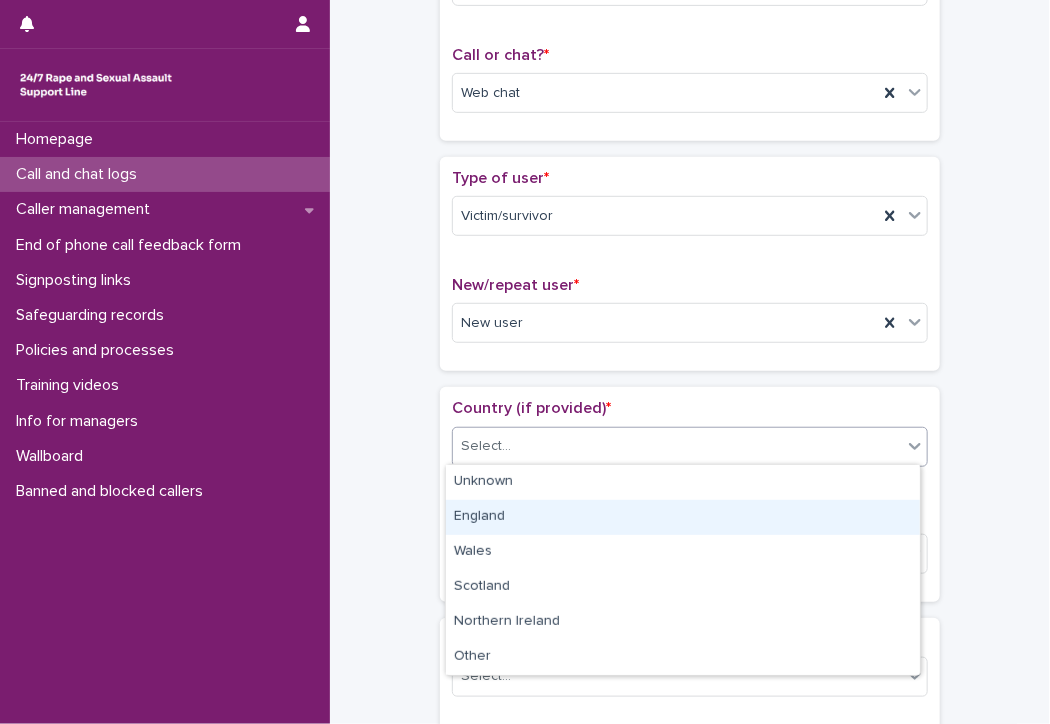 click on "England" at bounding box center (683, 517) 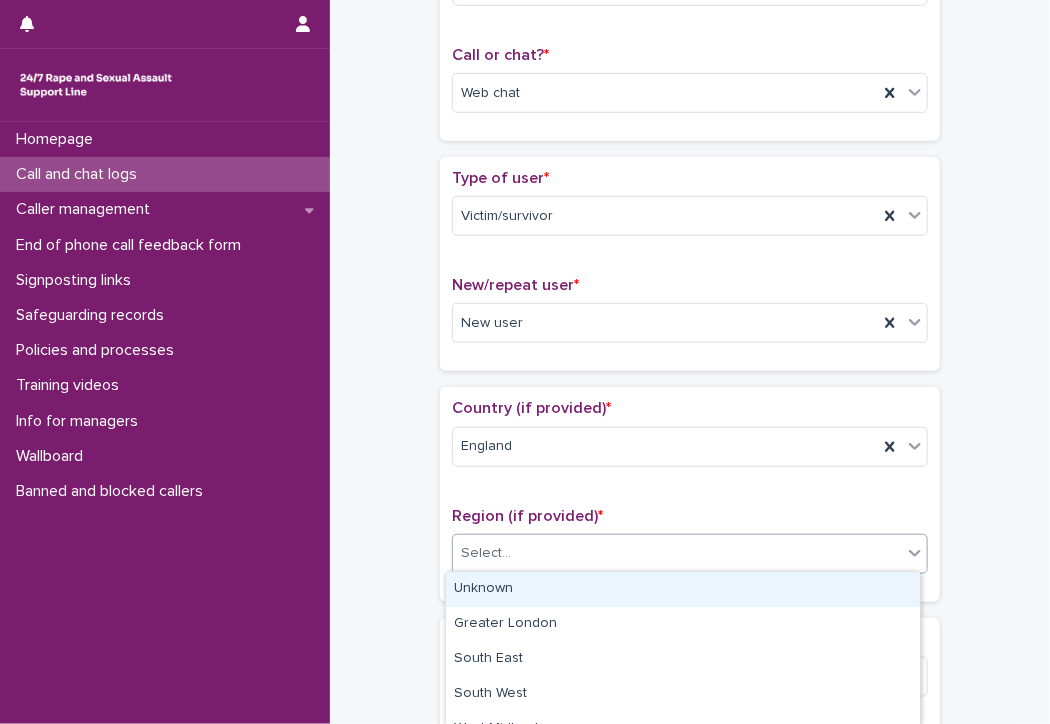 click on "Select..." at bounding box center (677, 553) 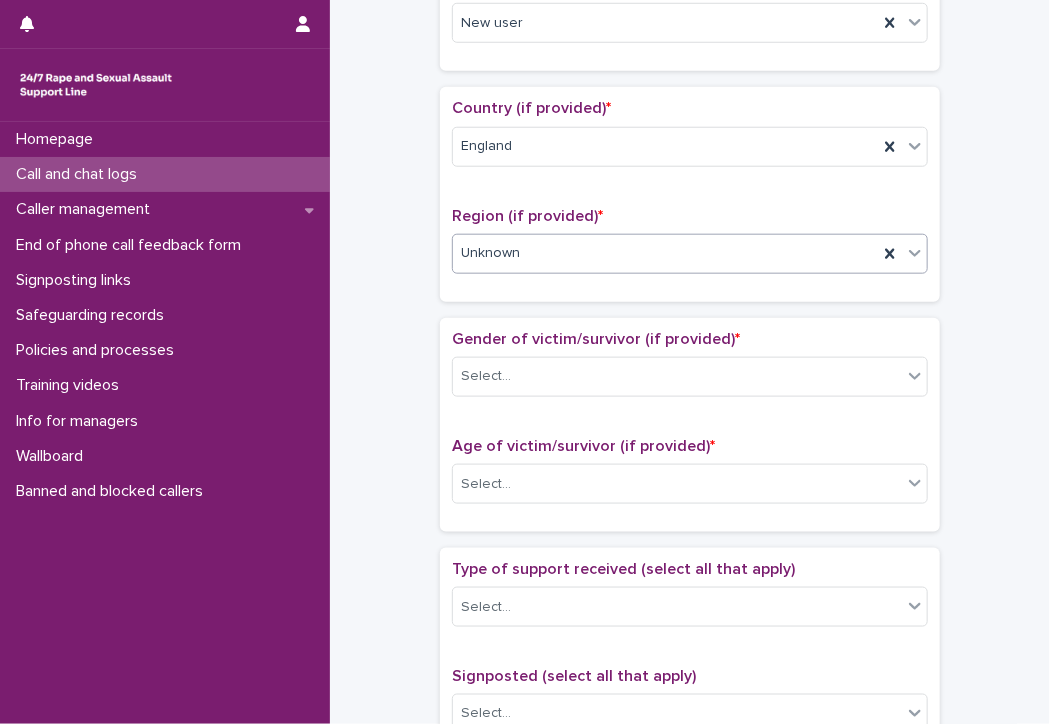 scroll, scrollTop: 700, scrollLeft: 0, axis: vertical 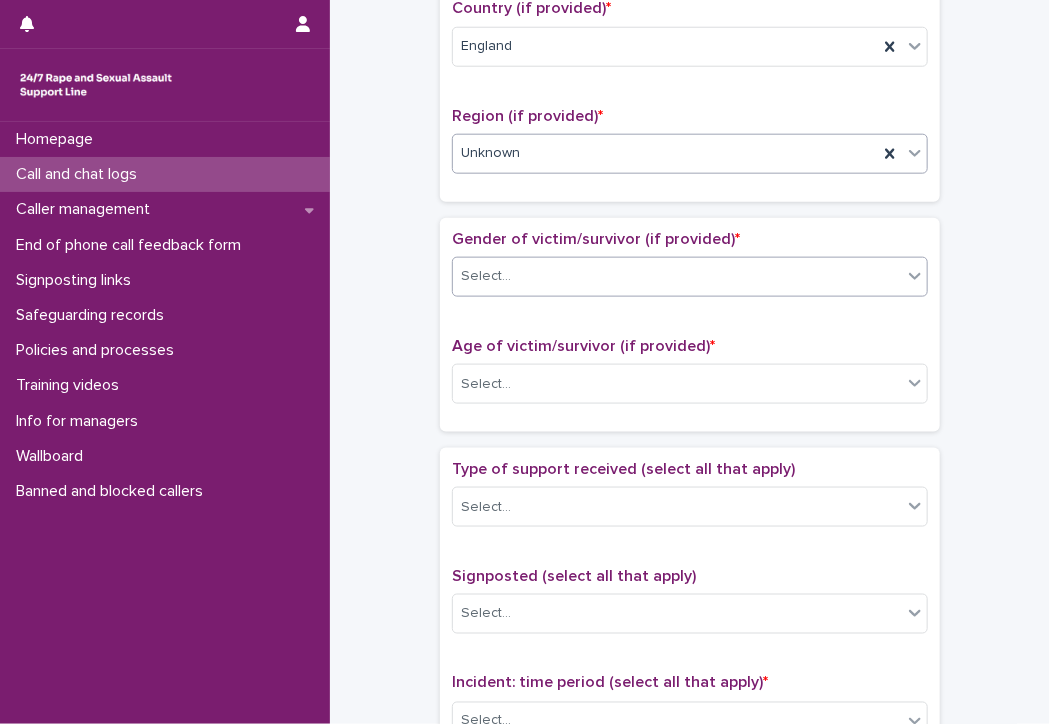 click on "Select..." at bounding box center (677, 276) 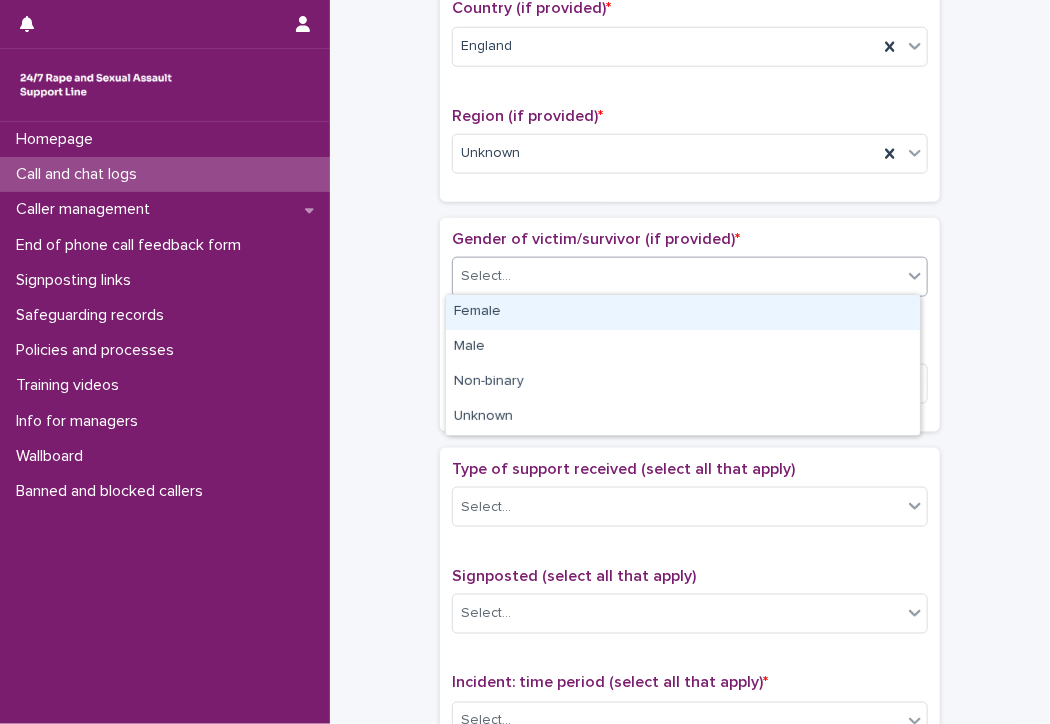 click on "Female" at bounding box center [683, 312] 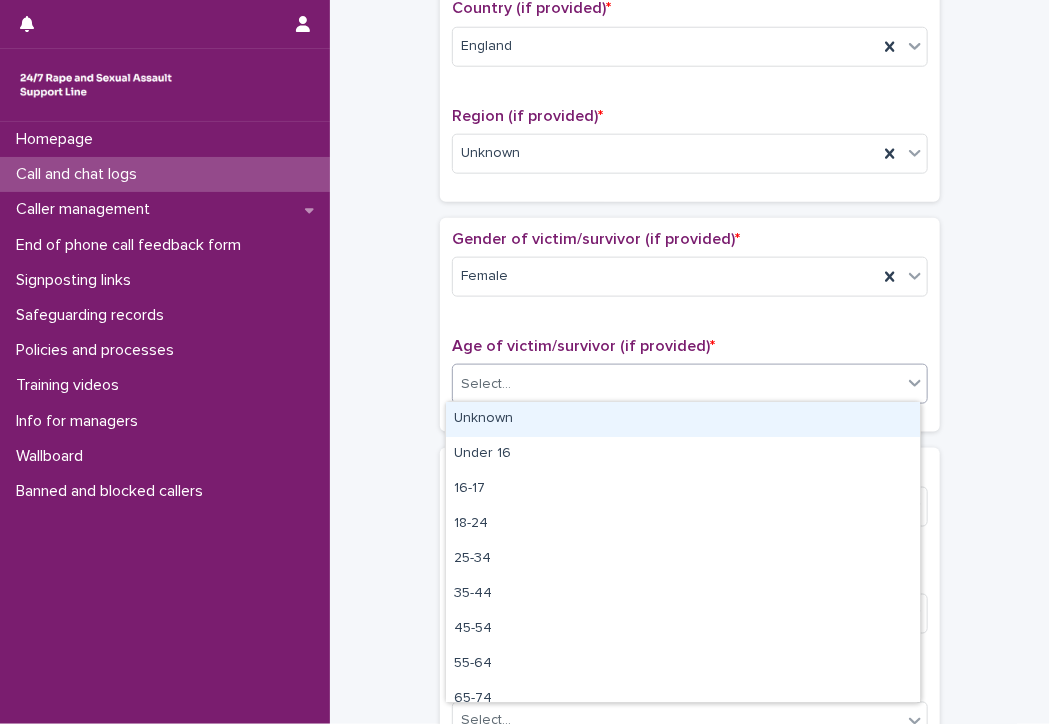 click on "Select..." at bounding box center (677, 384) 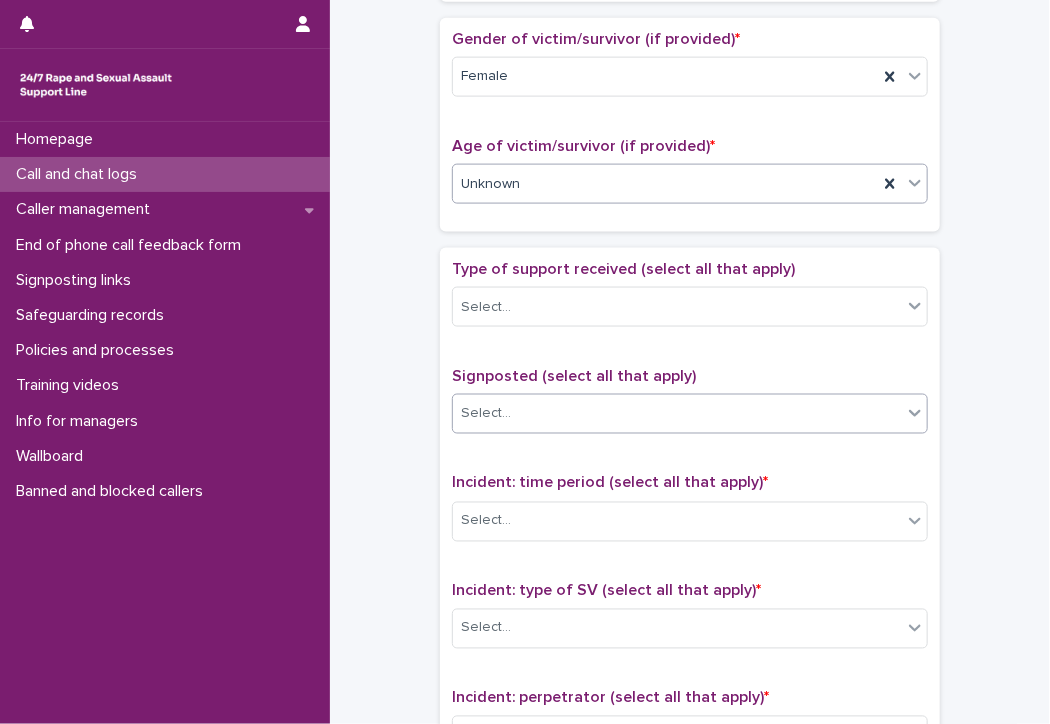 scroll, scrollTop: 900, scrollLeft: 0, axis: vertical 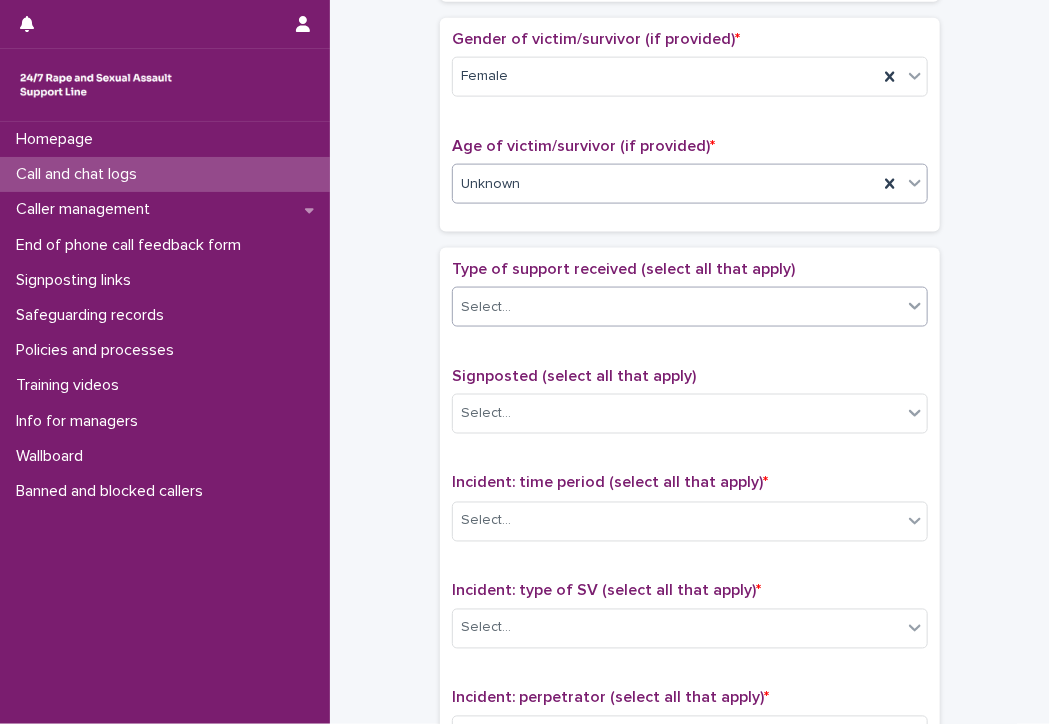 click on "Select..." at bounding box center [677, 307] 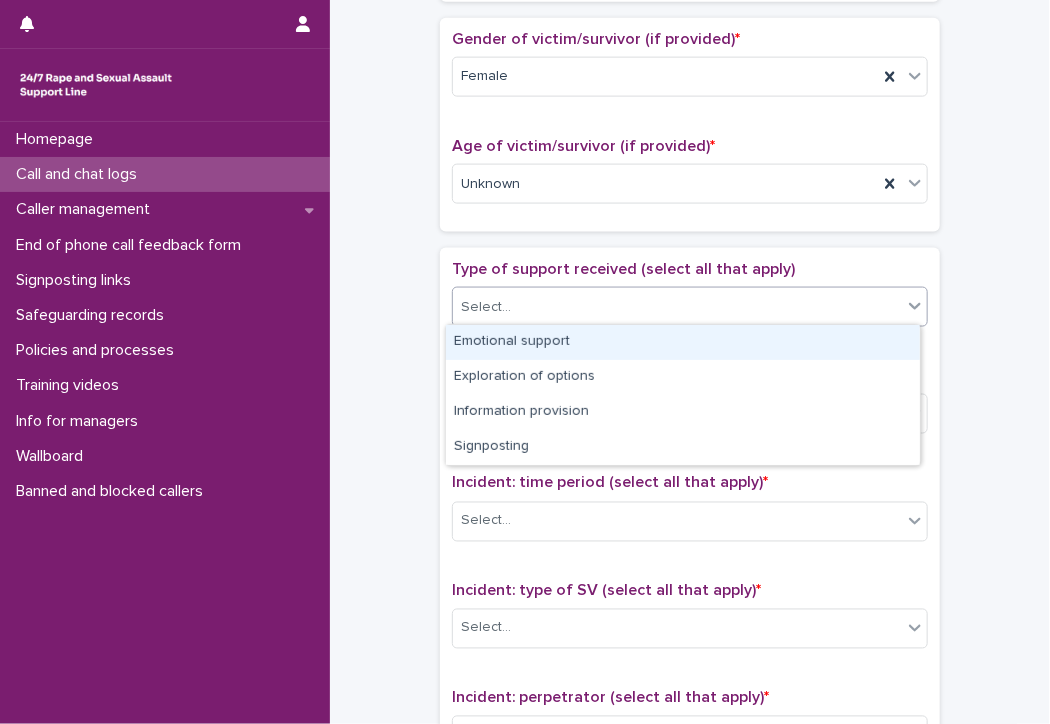 click on "Emotional support" at bounding box center [683, 342] 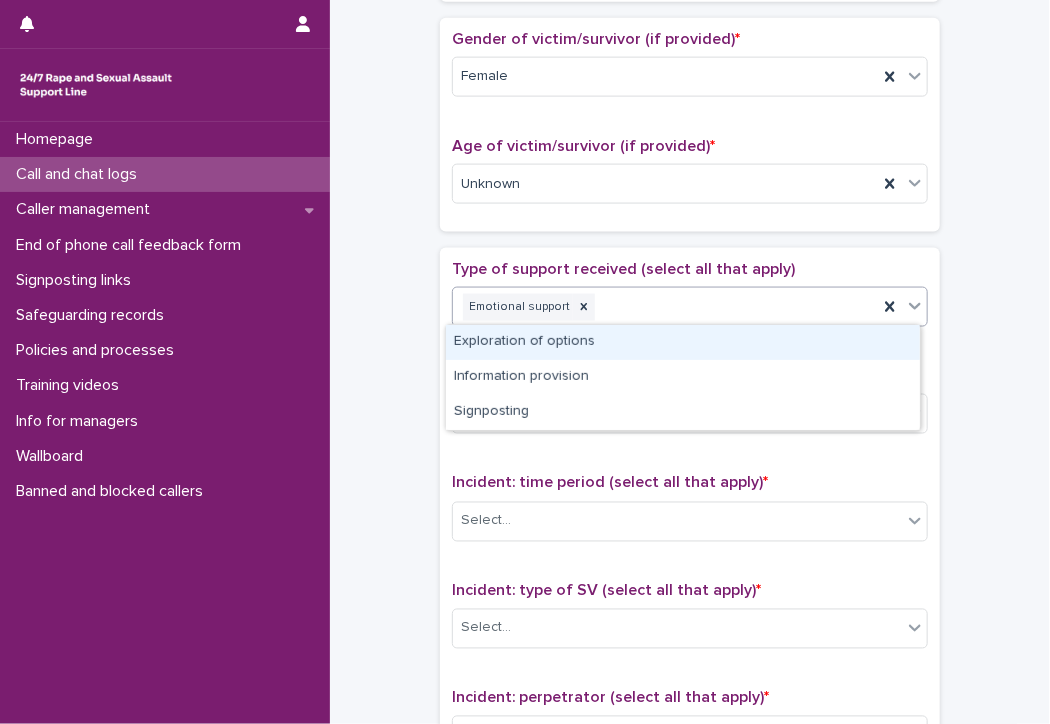 click on "Emotional support" at bounding box center [665, 307] 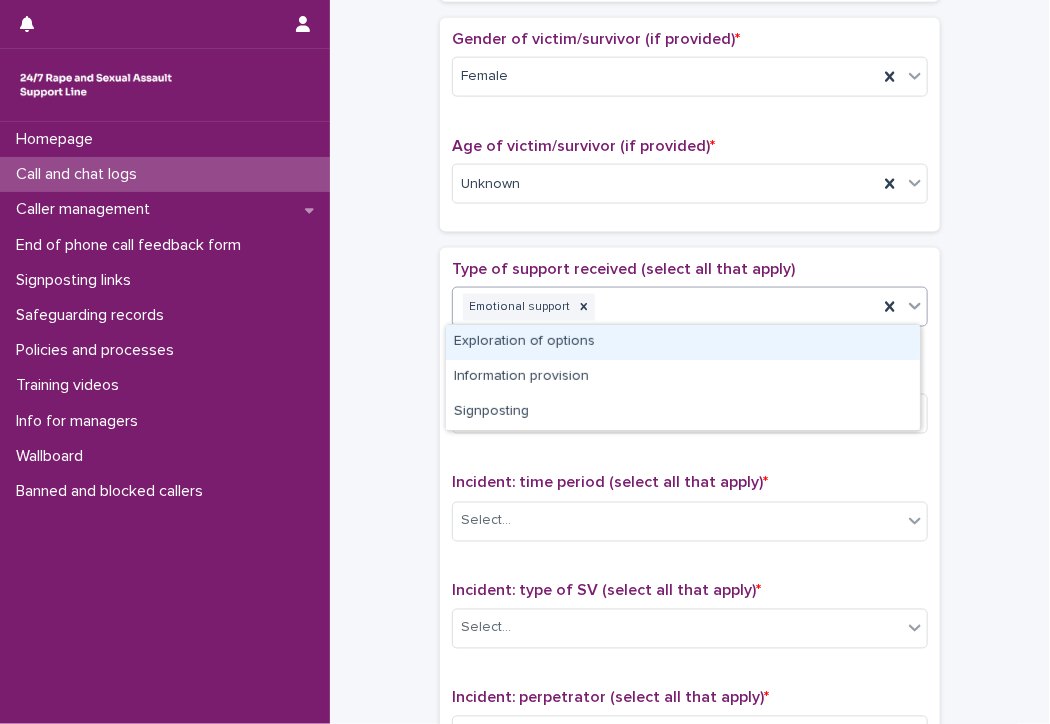 click on "Exploration of options" at bounding box center (683, 342) 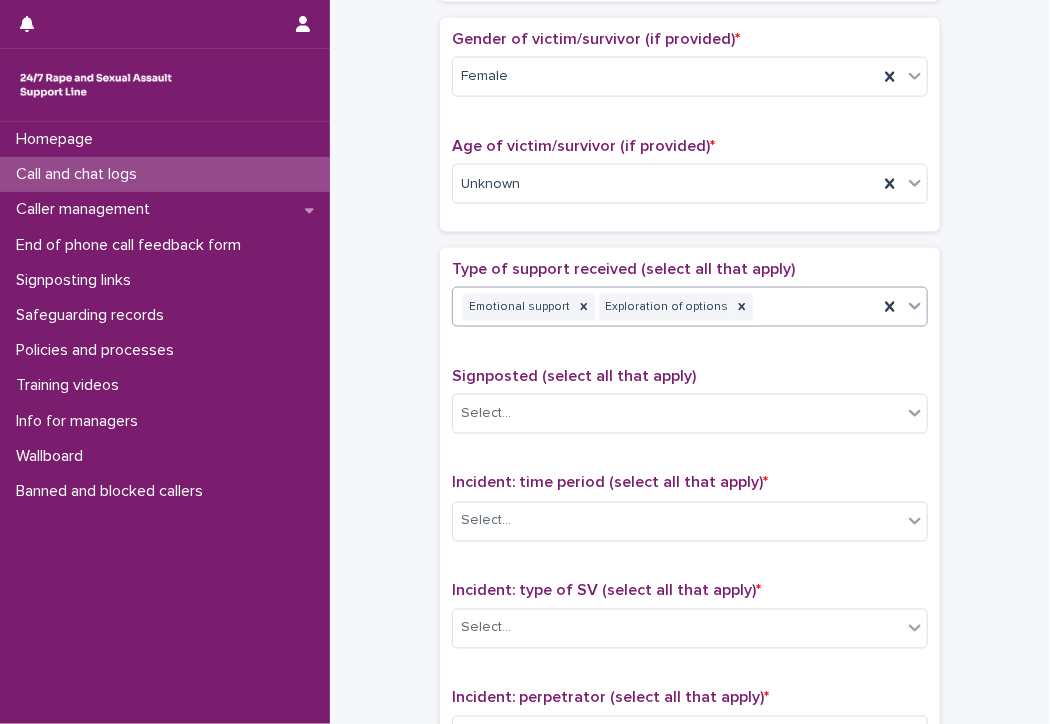 click on "Emotional support Exploration of options" at bounding box center (665, 307) 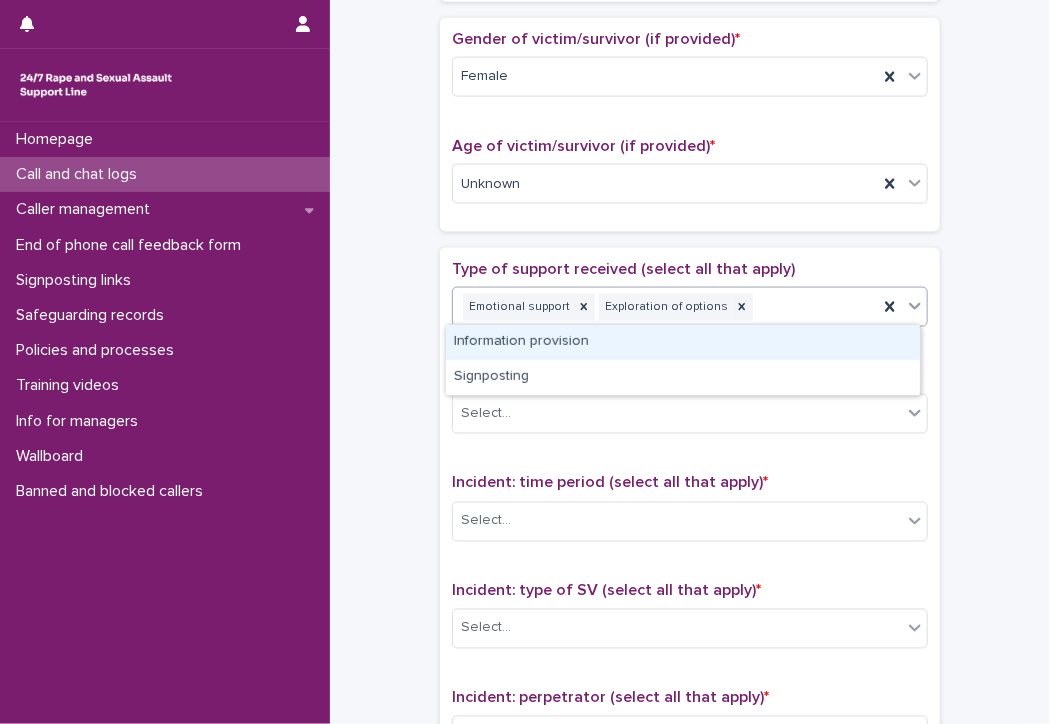 click on "Information provision" at bounding box center (683, 342) 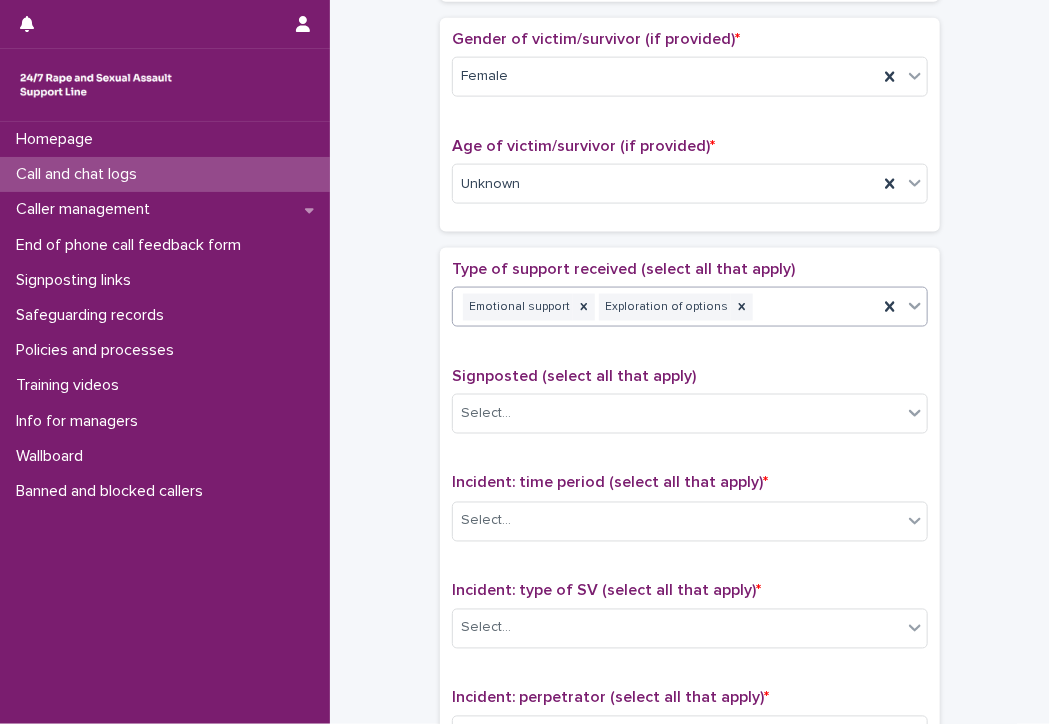 scroll, scrollTop: 913, scrollLeft: 0, axis: vertical 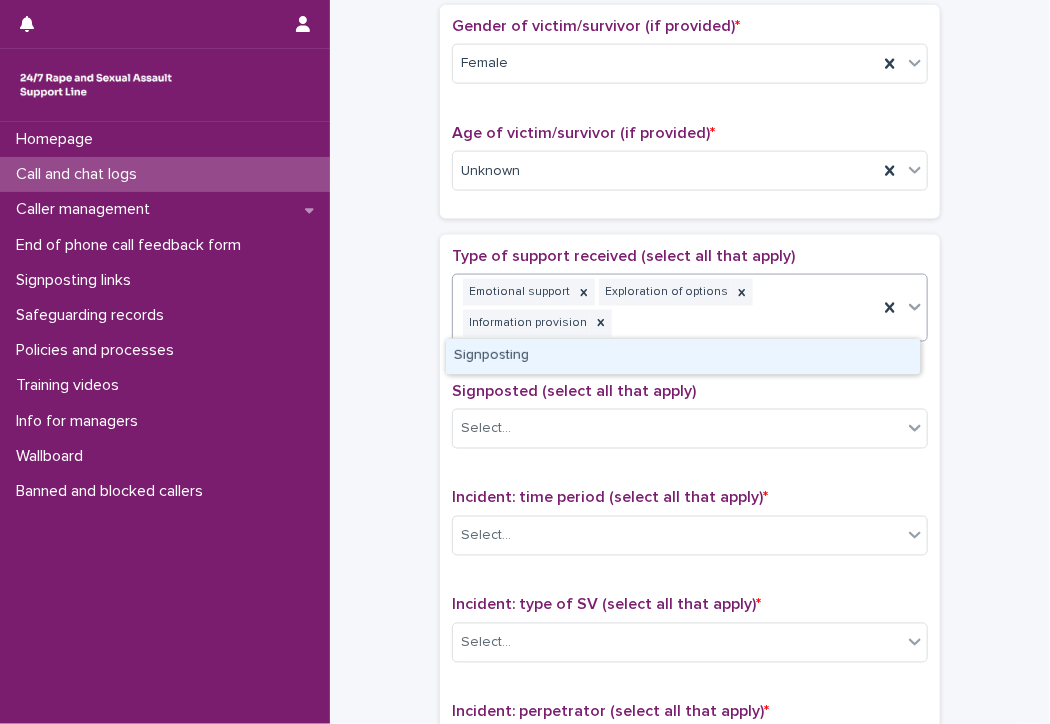 click on "Emotional support Exploration of options Information provision" at bounding box center (665, 308) 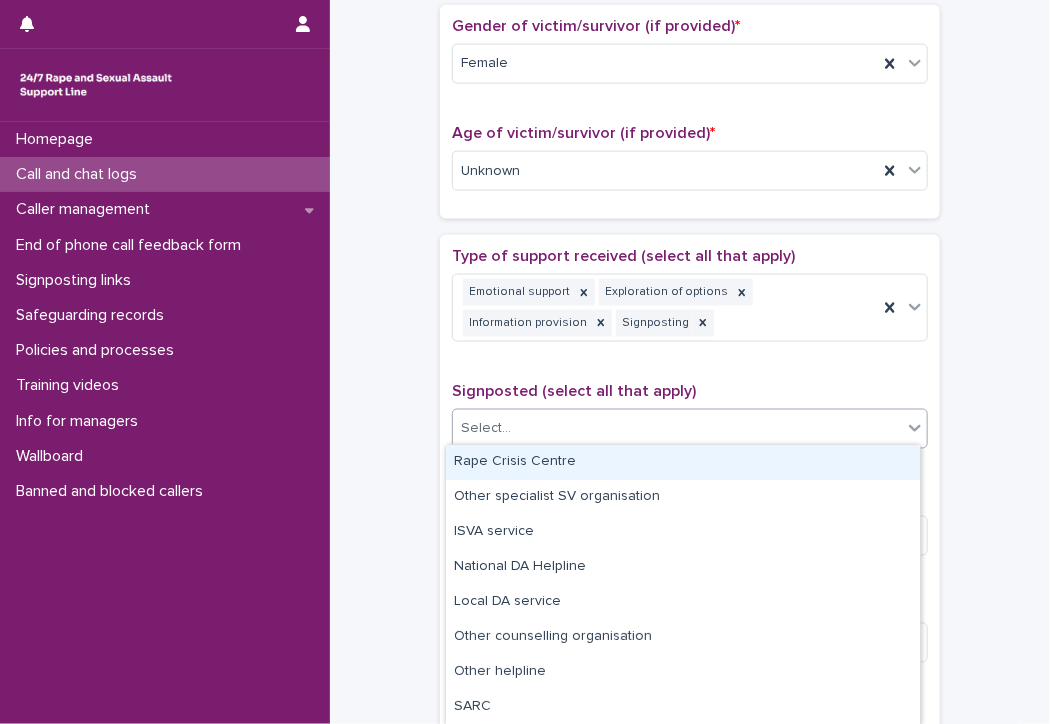 click on "Select..." at bounding box center [677, 429] 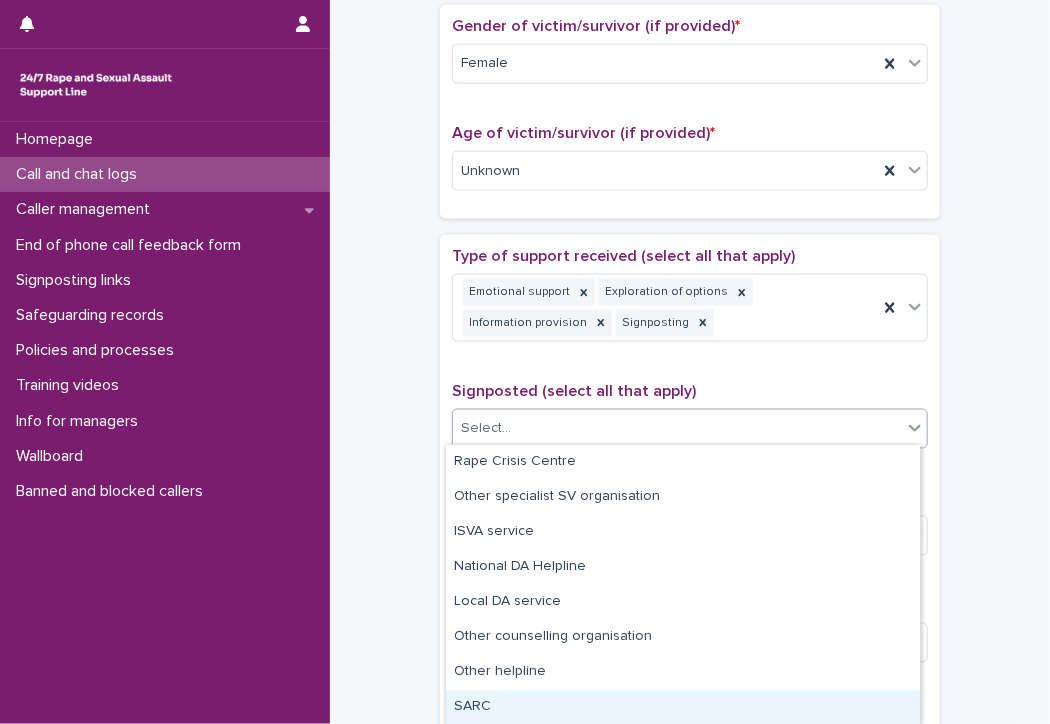 click on "SARC" at bounding box center [683, 707] 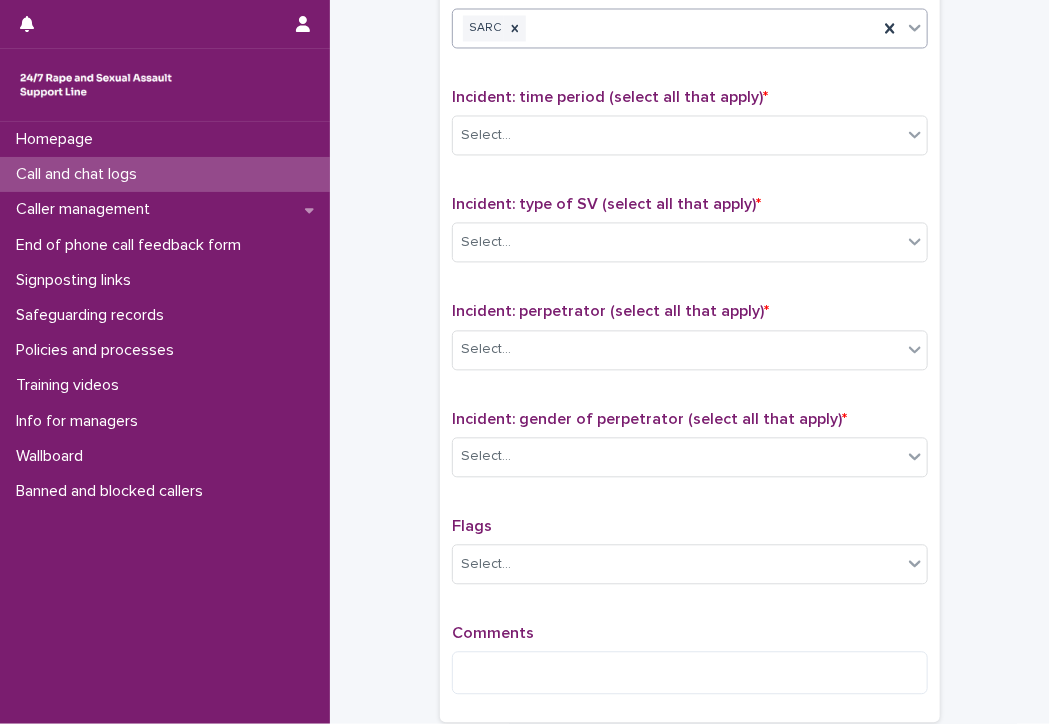 scroll, scrollTop: 1213, scrollLeft: 0, axis: vertical 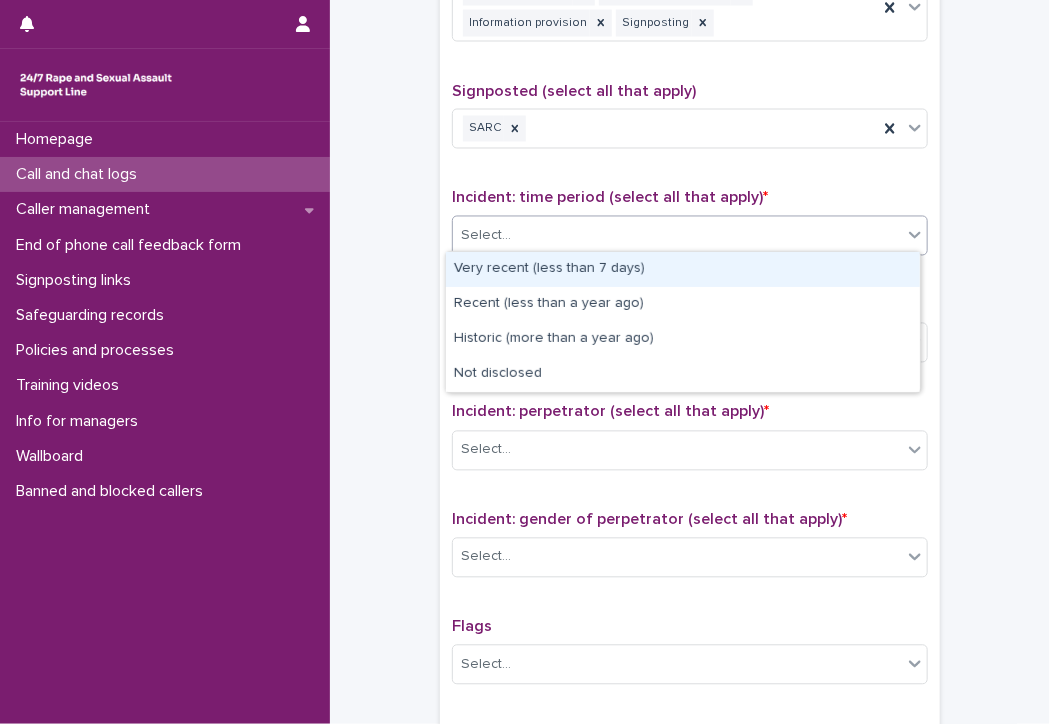 click on "Select..." at bounding box center (677, 236) 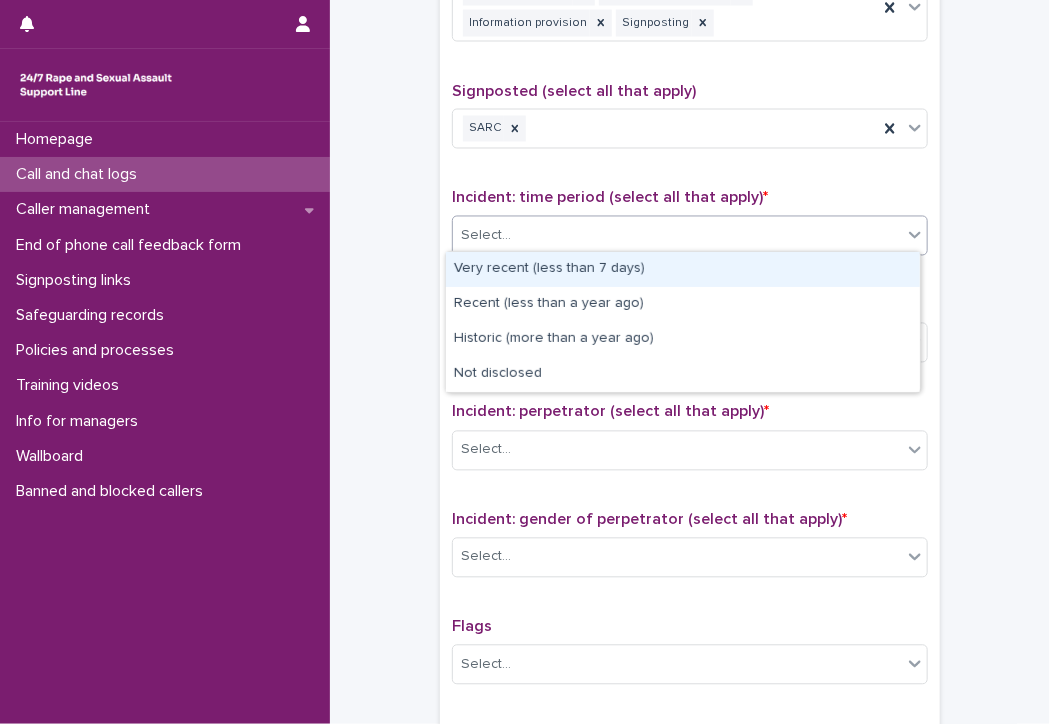 click on "Very recent (less than 7 days)" at bounding box center (683, 269) 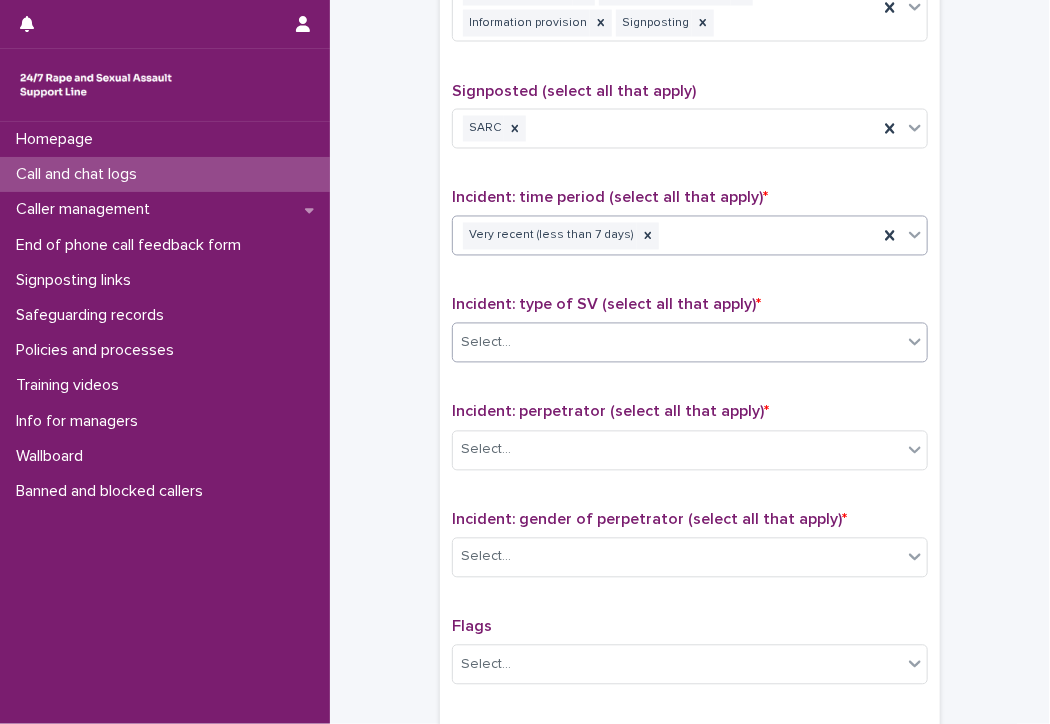 click on "Select..." at bounding box center [677, 343] 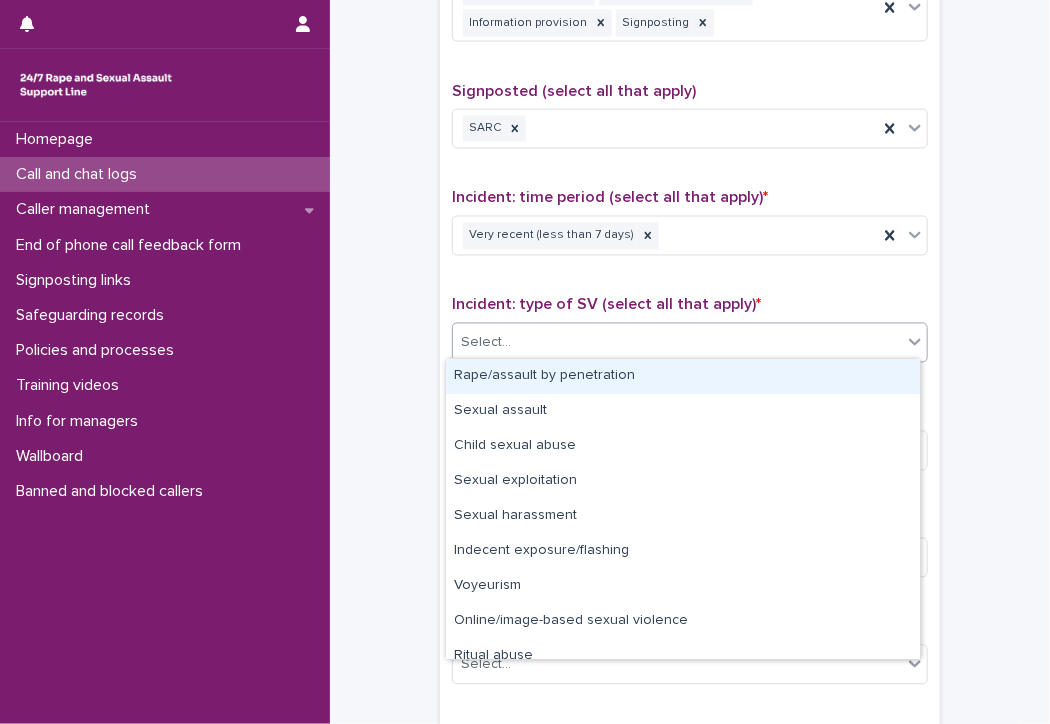 click on "Rape/assault by penetration" at bounding box center (683, 376) 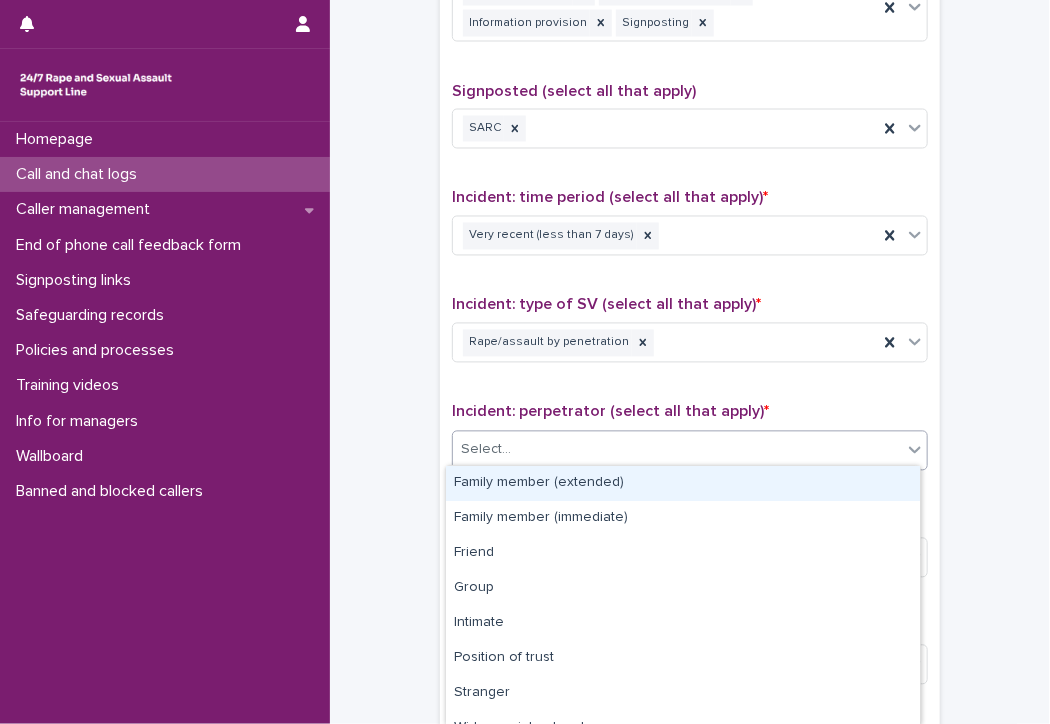 click on "Select..." at bounding box center [677, 450] 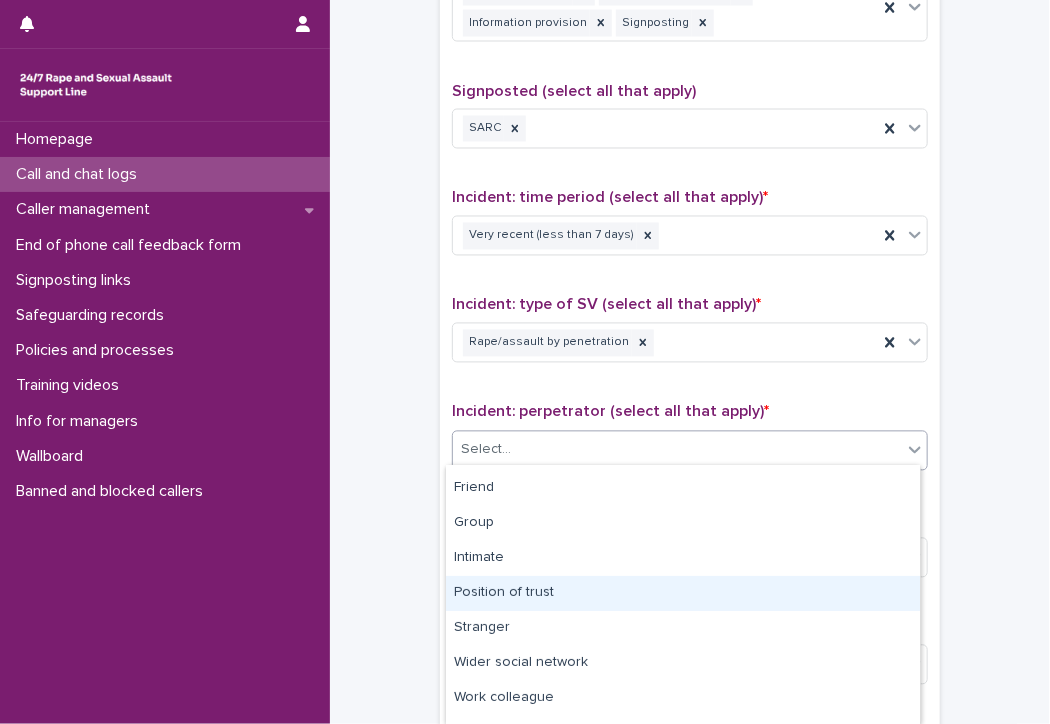 scroll, scrollTop: 100, scrollLeft: 0, axis: vertical 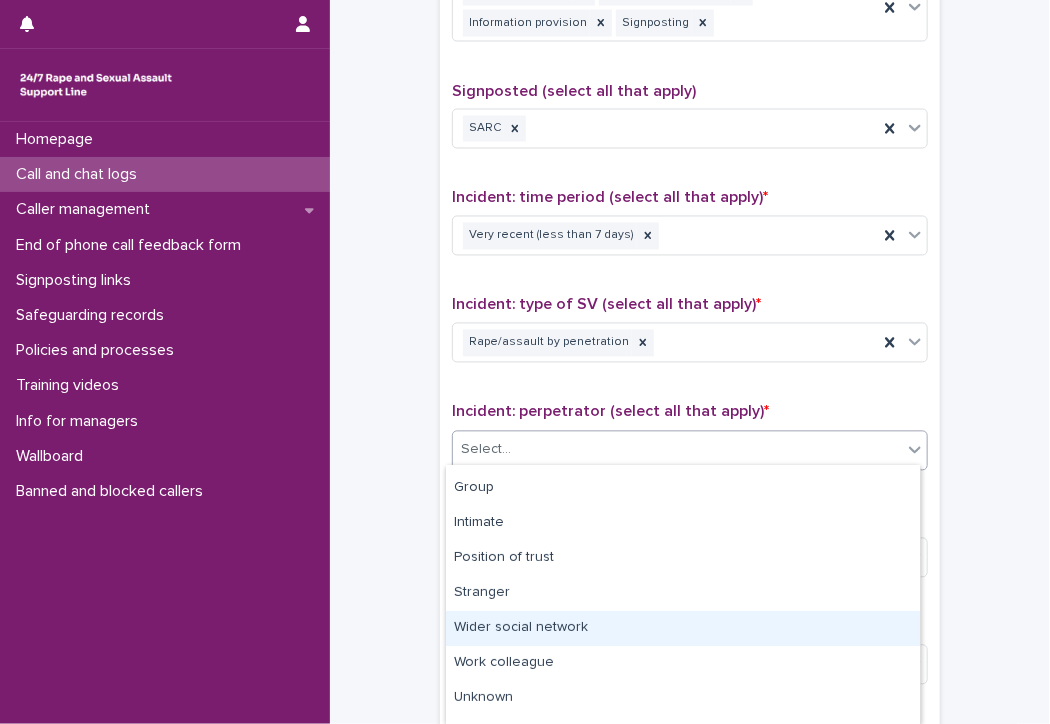 click on "Wider social network" at bounding box center [683, 628] 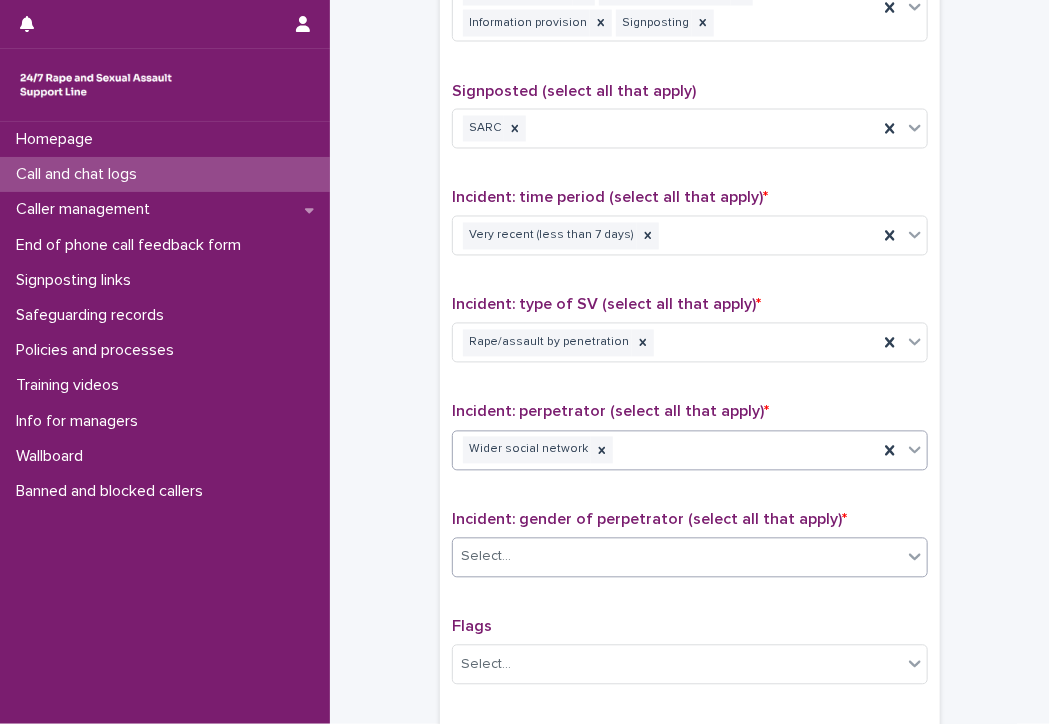 click on "Select..." at bounding box center [677, 557] 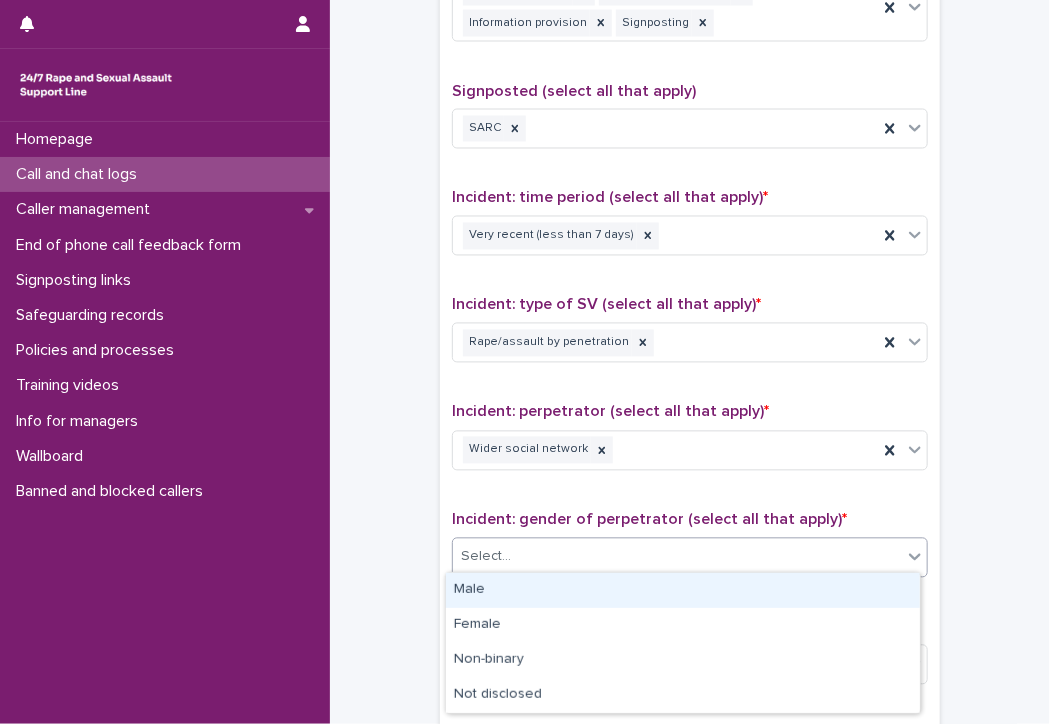 click on "Male" at bounding box center (683, 590) 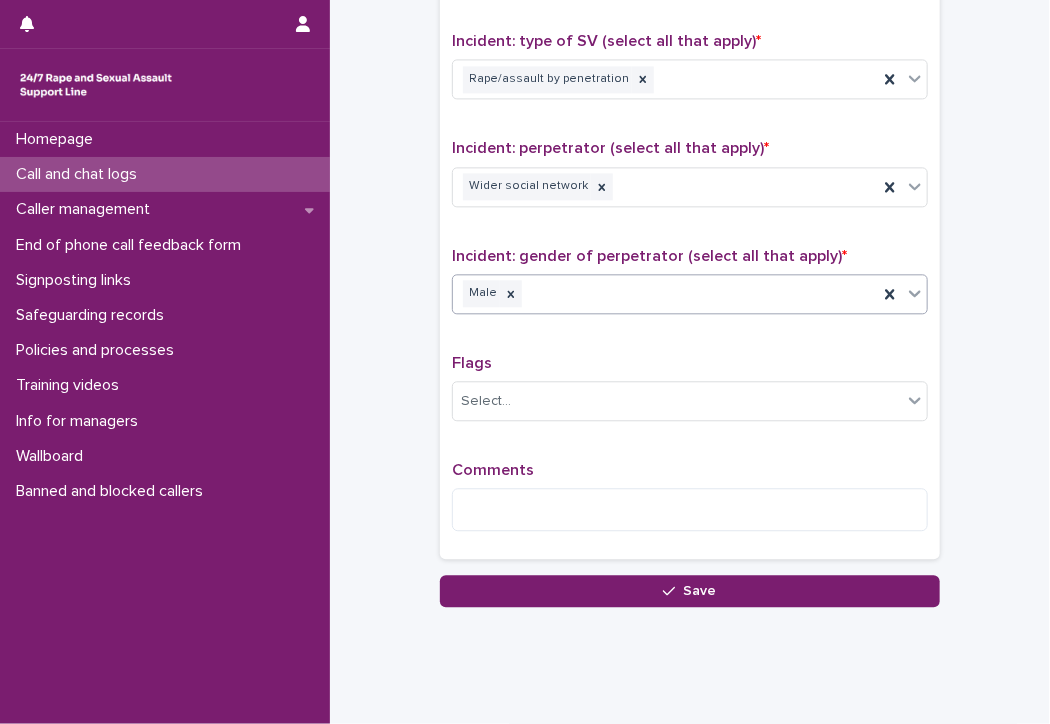 scroll, scrollTop: 1510, scrollLeft: 0, axis: vertical 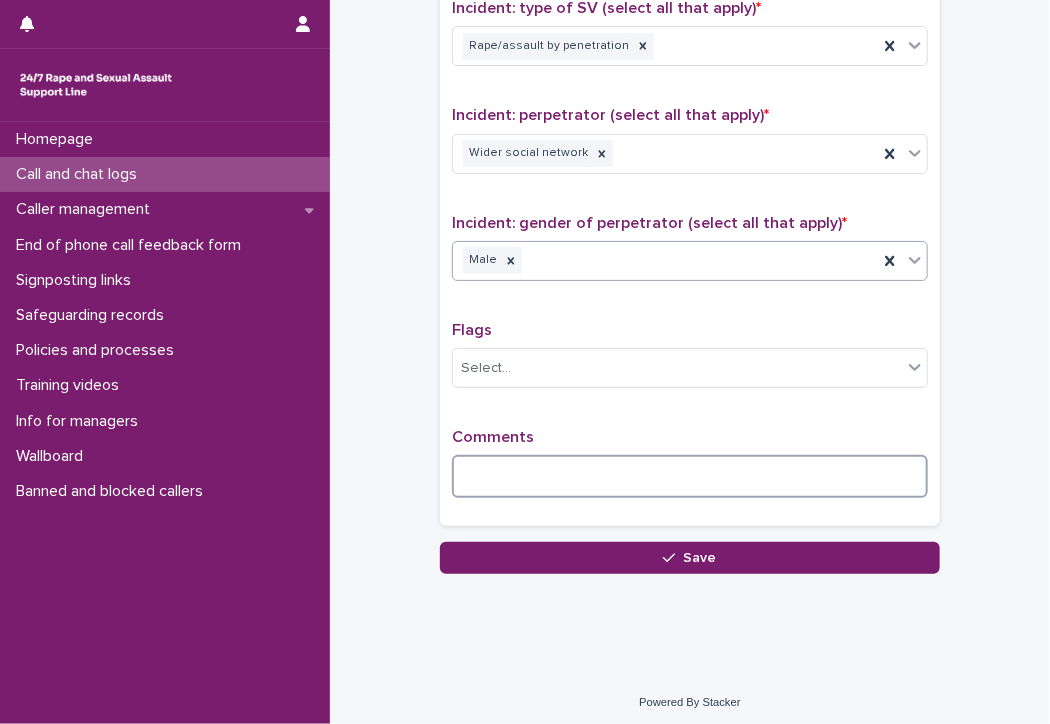 click at bounding box center [690, 476] 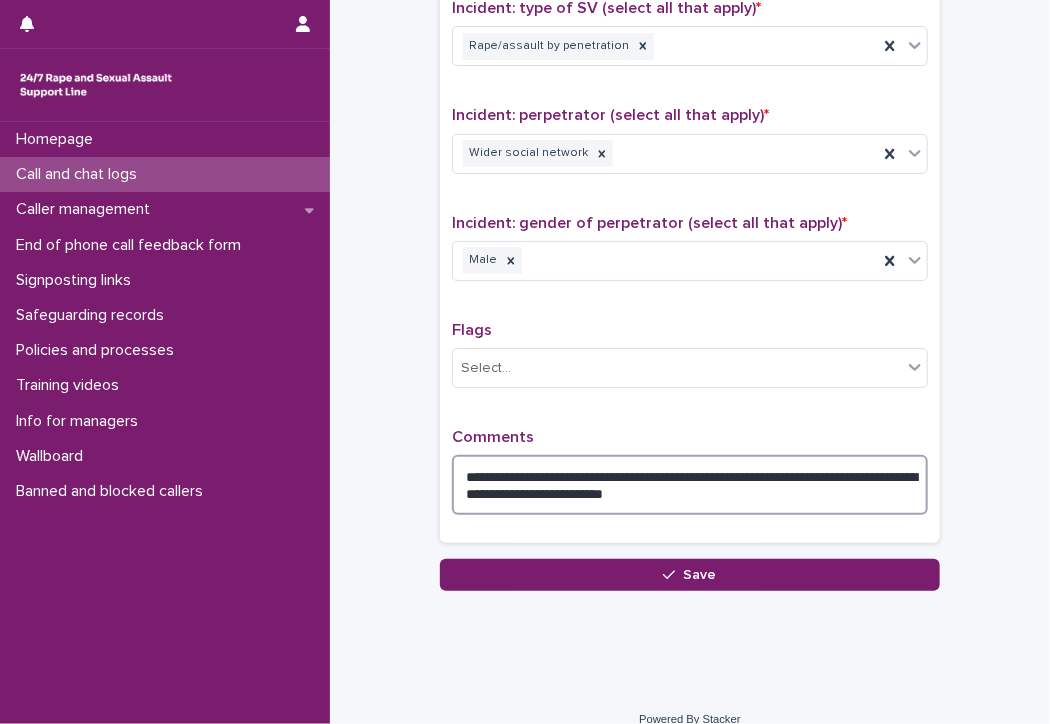 click on "**********" at bounding box center (690, 485) 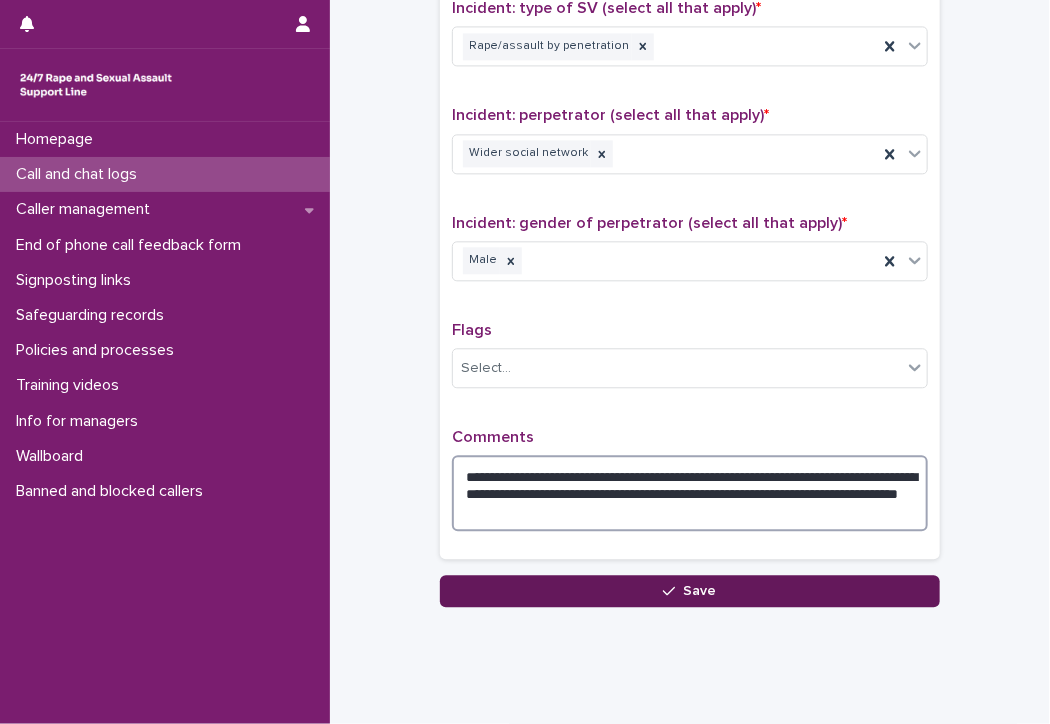 type on "**********" 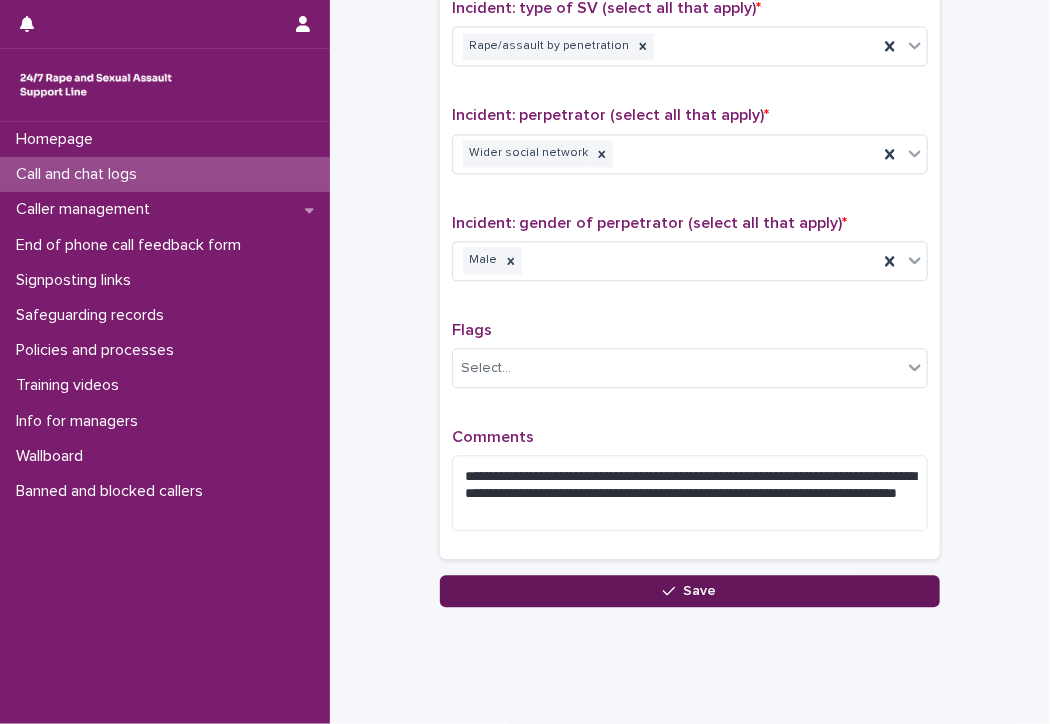 click on "Save" at bounding box center (690, 591) 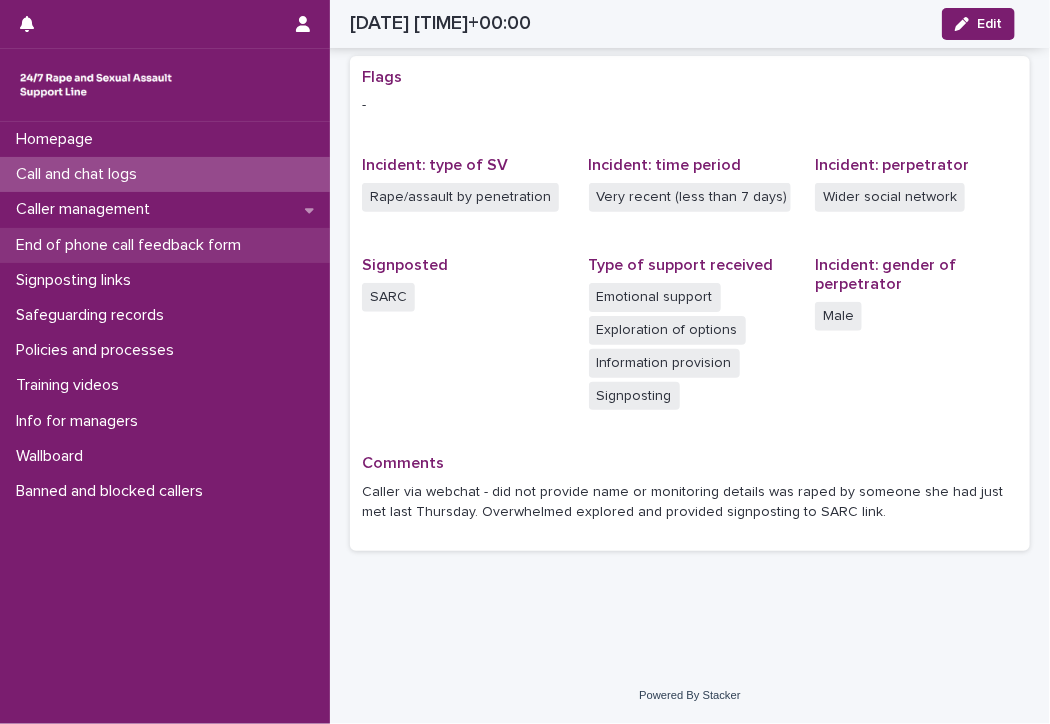 scroll, scrollTop: 398, scrollLeft: 0, axis: vertical 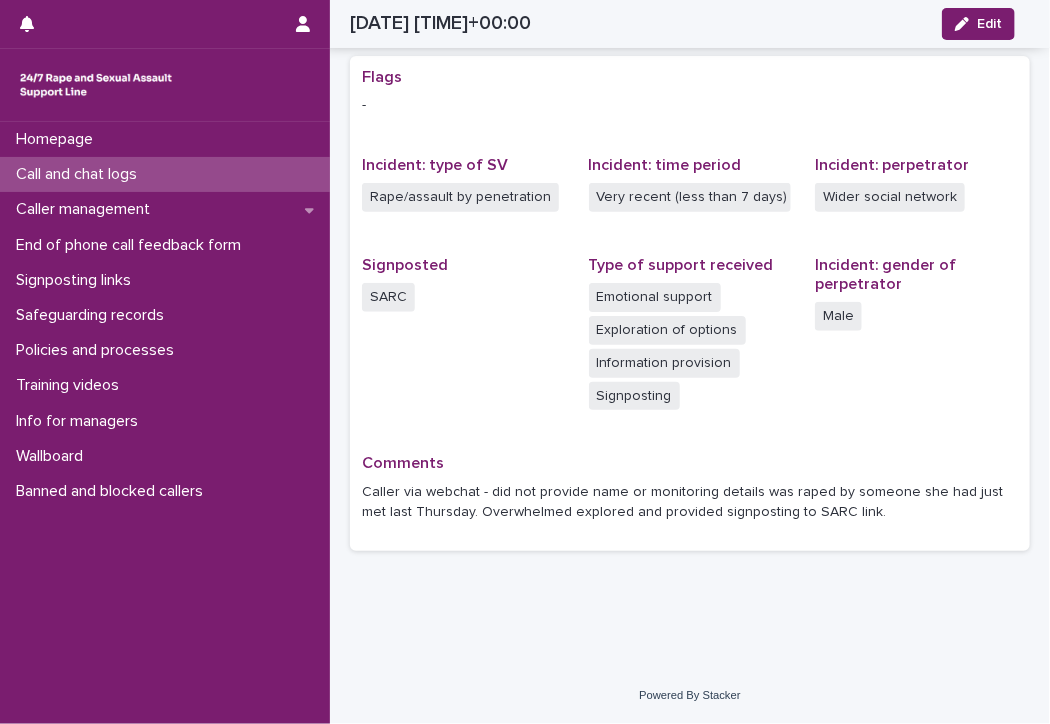 click on "Call and chat logs" at bounding box center (80, 174) 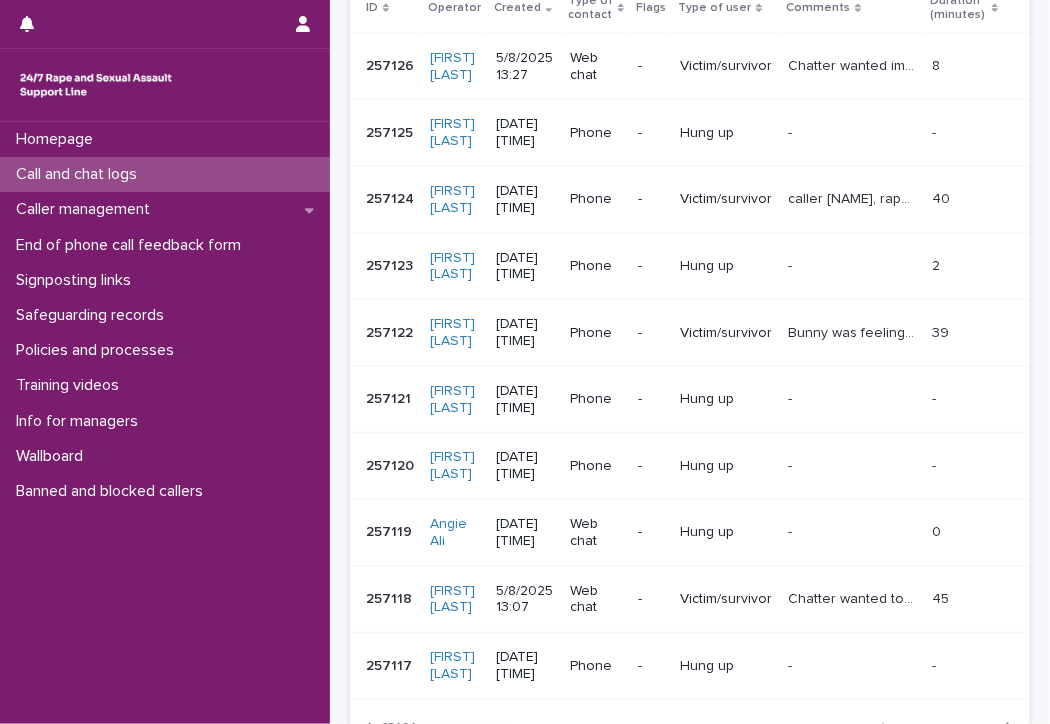 scroll, scrollTop: 0, scrollLeft: 0, axis: both 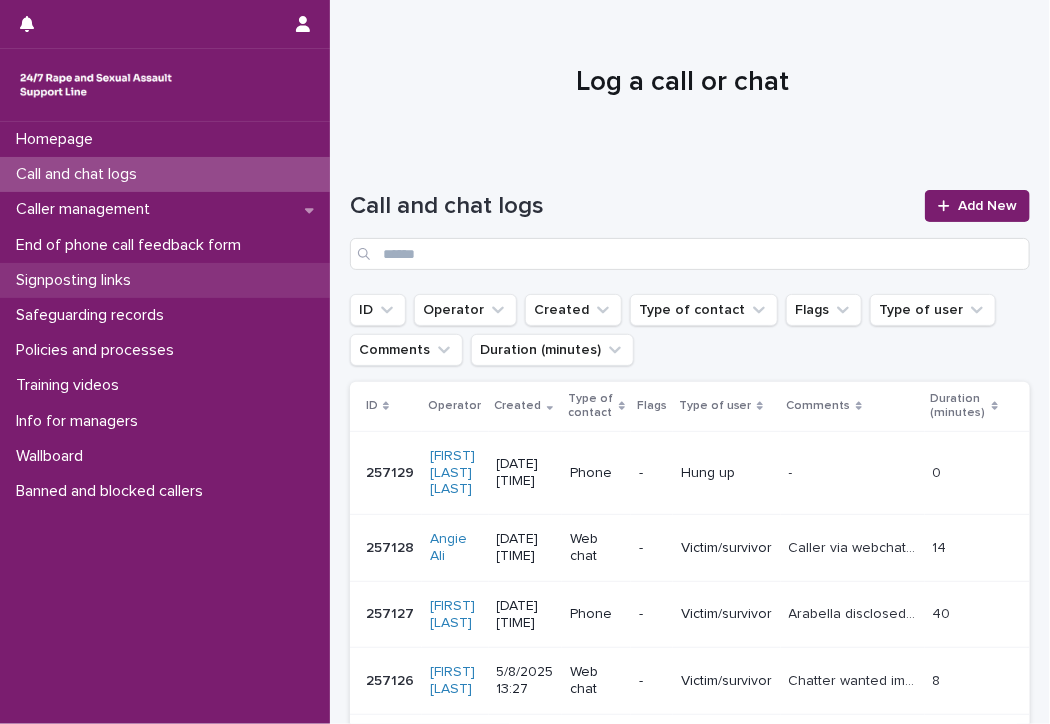 click on "Signposting links" at bounding box center (77, 280) 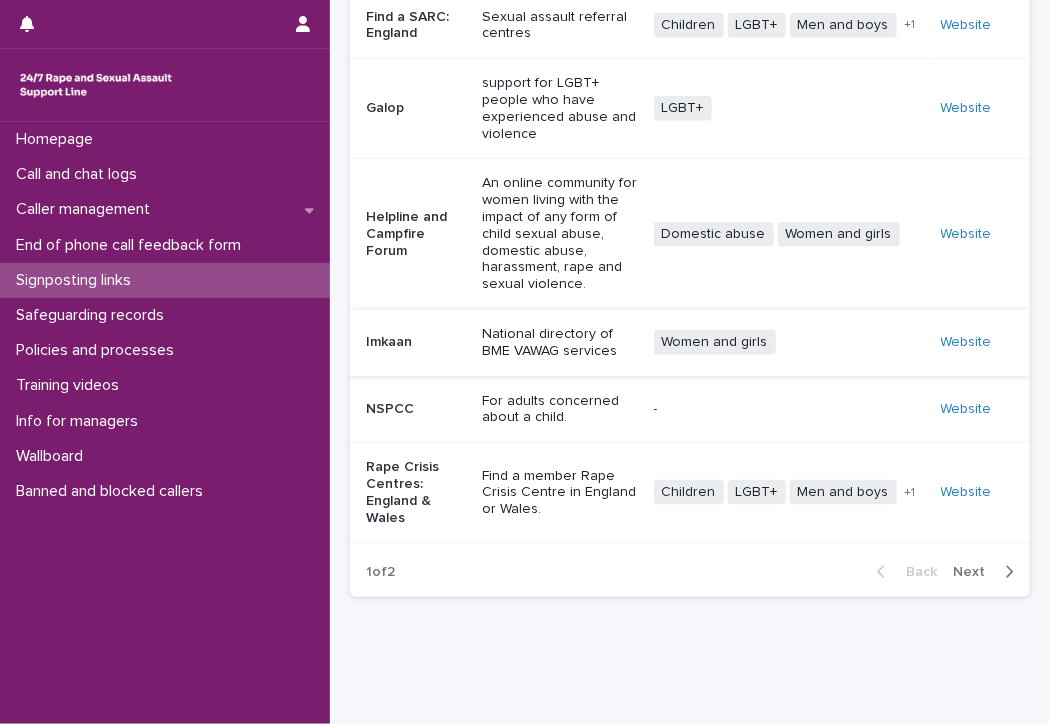 scroll, scrollTop: 561, scrollLeft: 0, axis: vertical 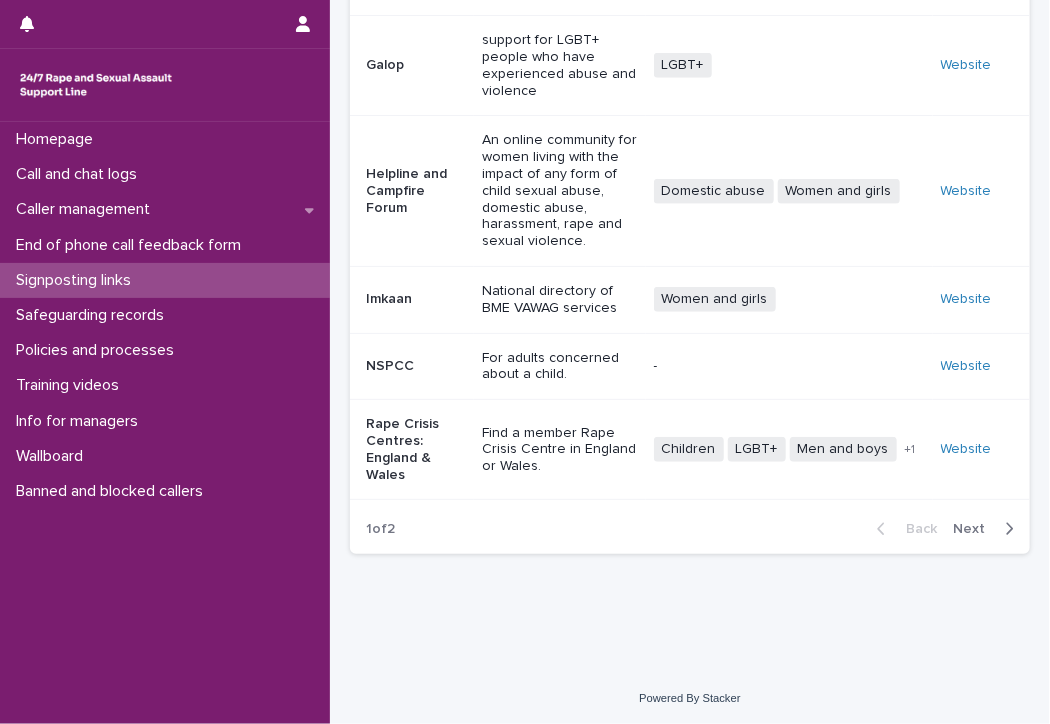 click on "Next" at bounding box center [975, 529] 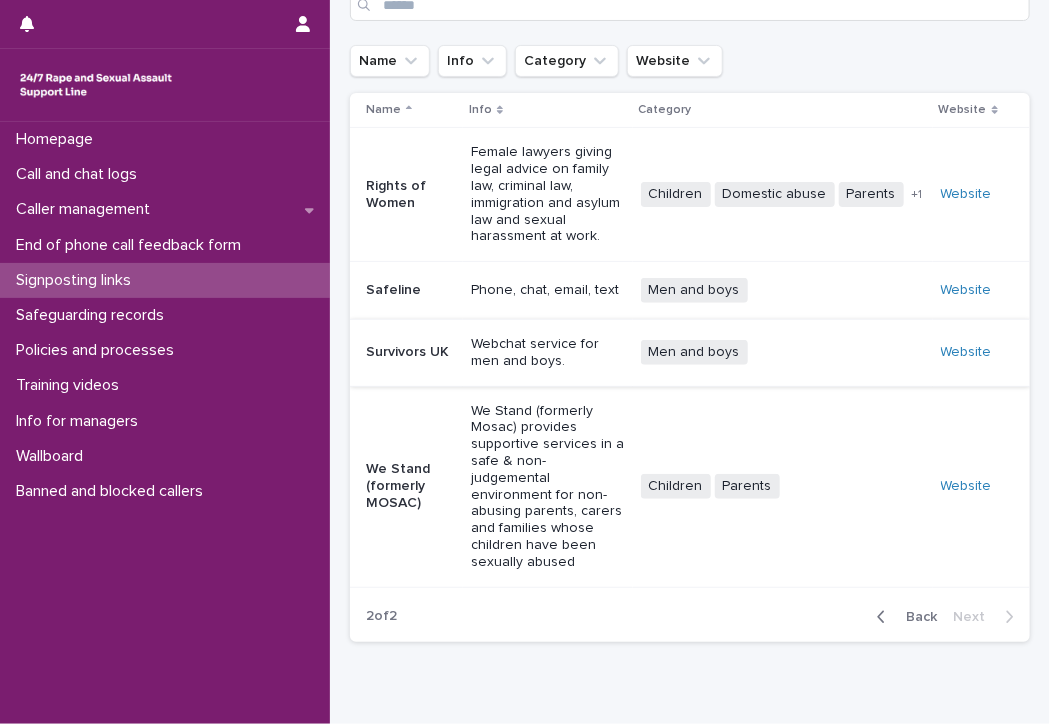 scroll, scrollTop: 100, scrollLeft: 0, axis: vertical 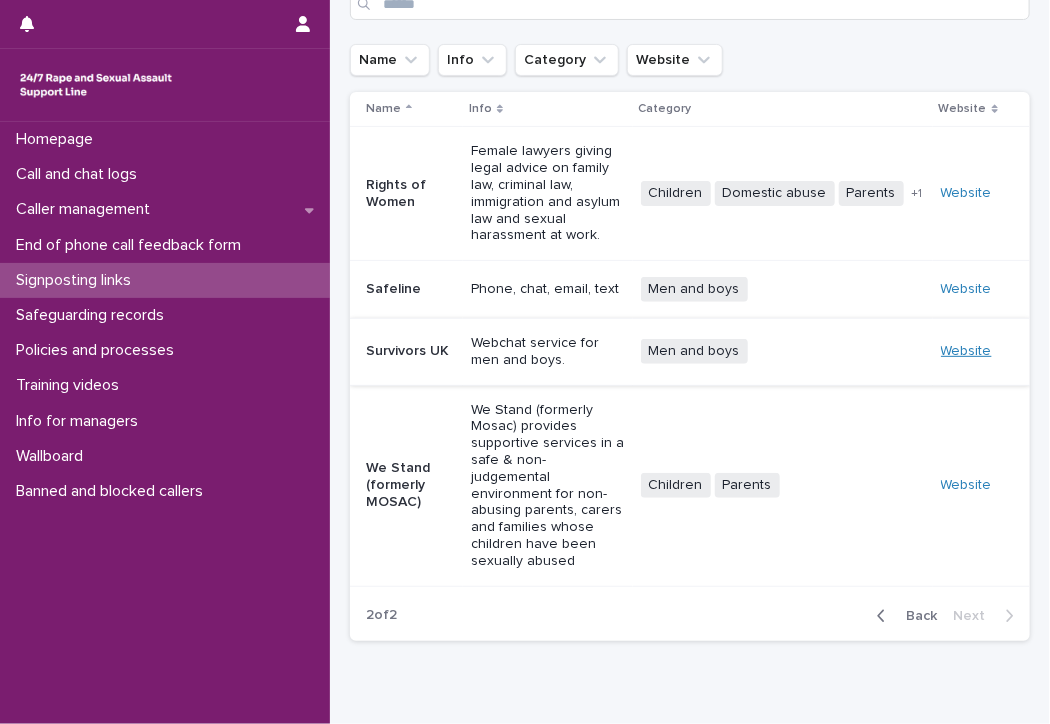 click on "Website" at bounding box center (966, 351) 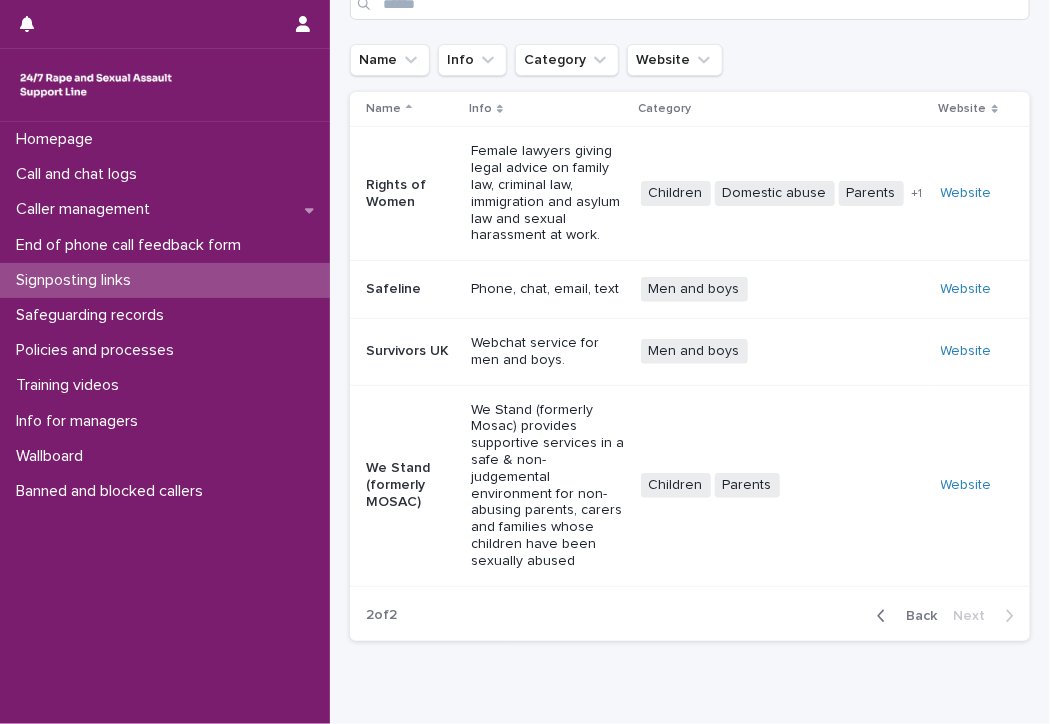 click on "Back" at bounding box center (915, 616) 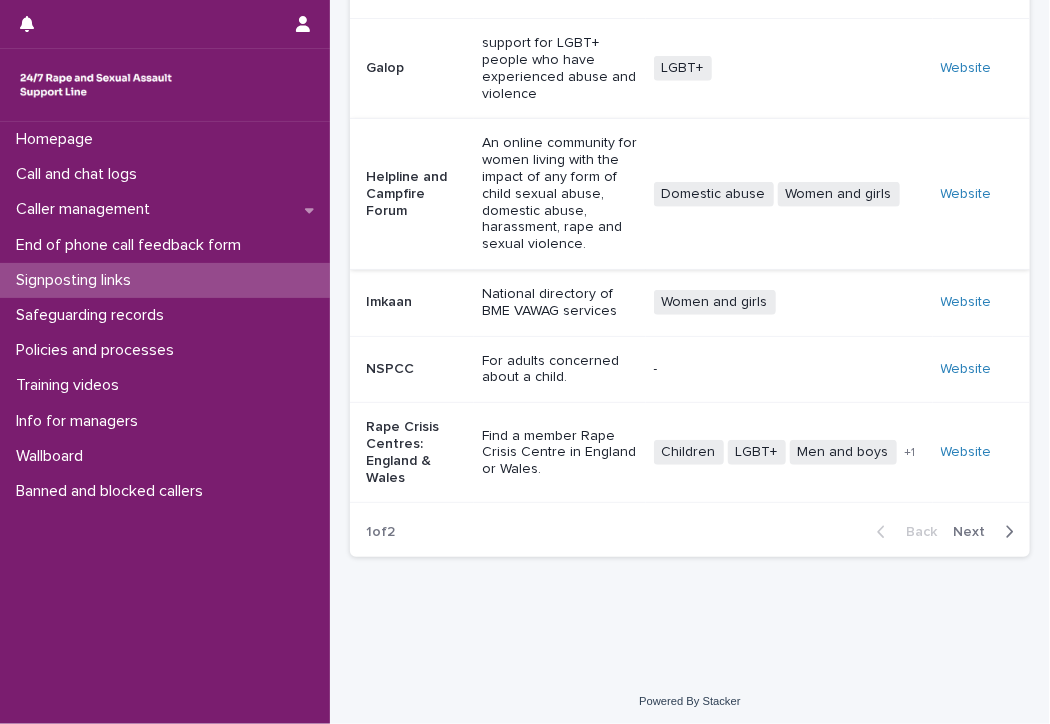 scroll, scrollTop: 561, scrollLeft: 0, axis: vertical 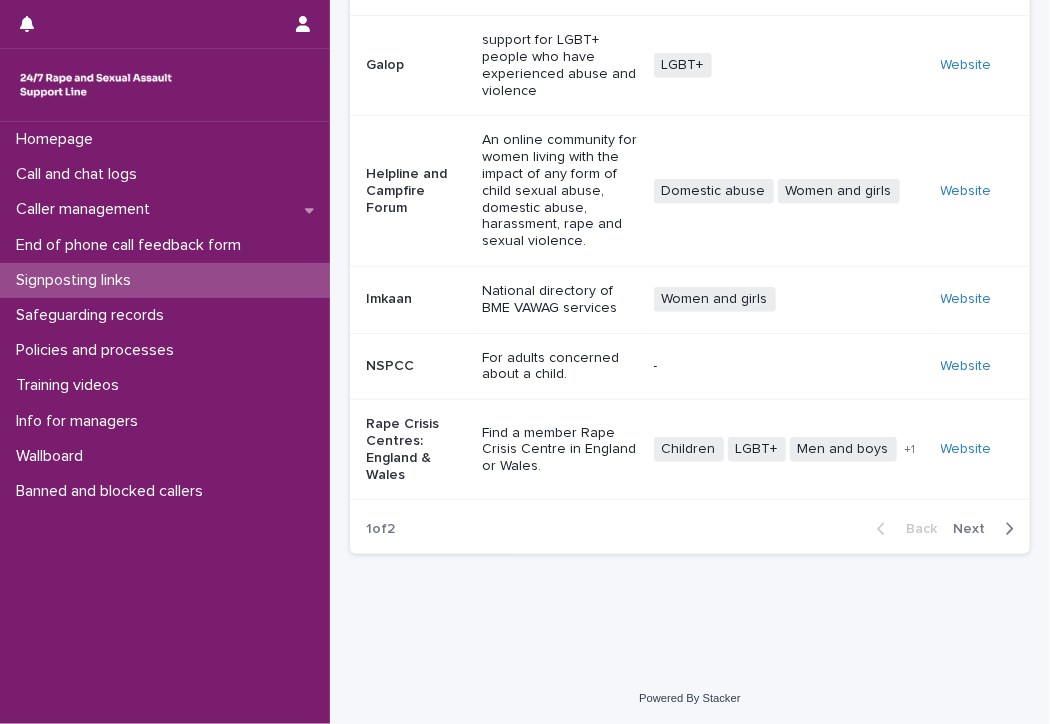 click on "Next" at bounding box center [975, 529] 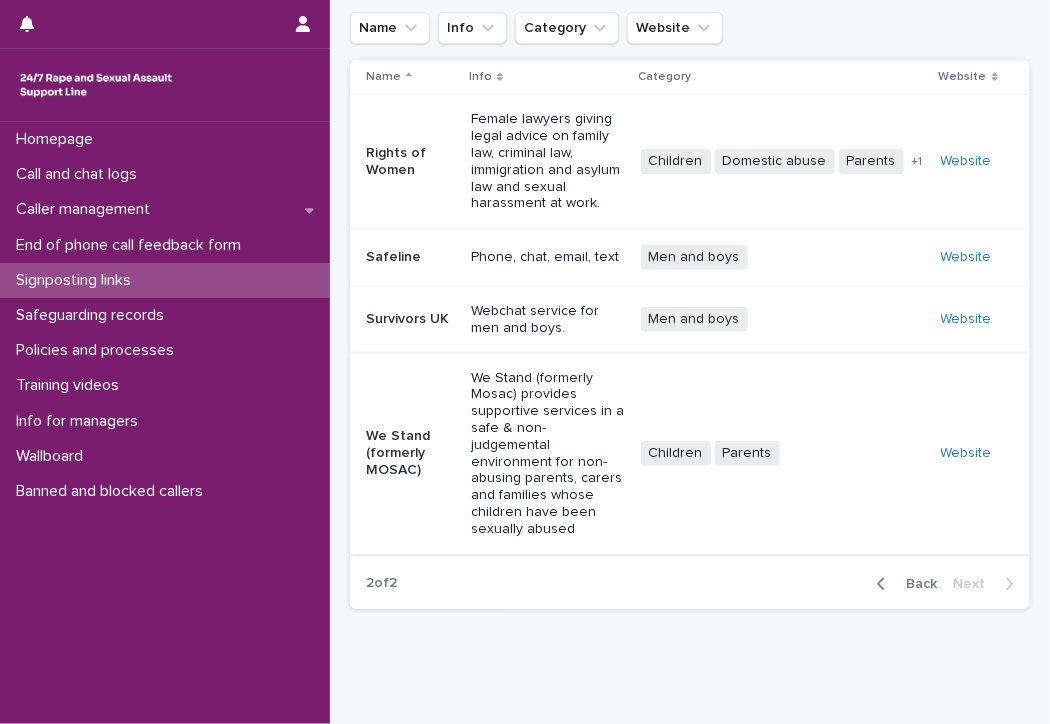 scroll, scrollTop: 84, scrollLeft: 0, axis: vertical 